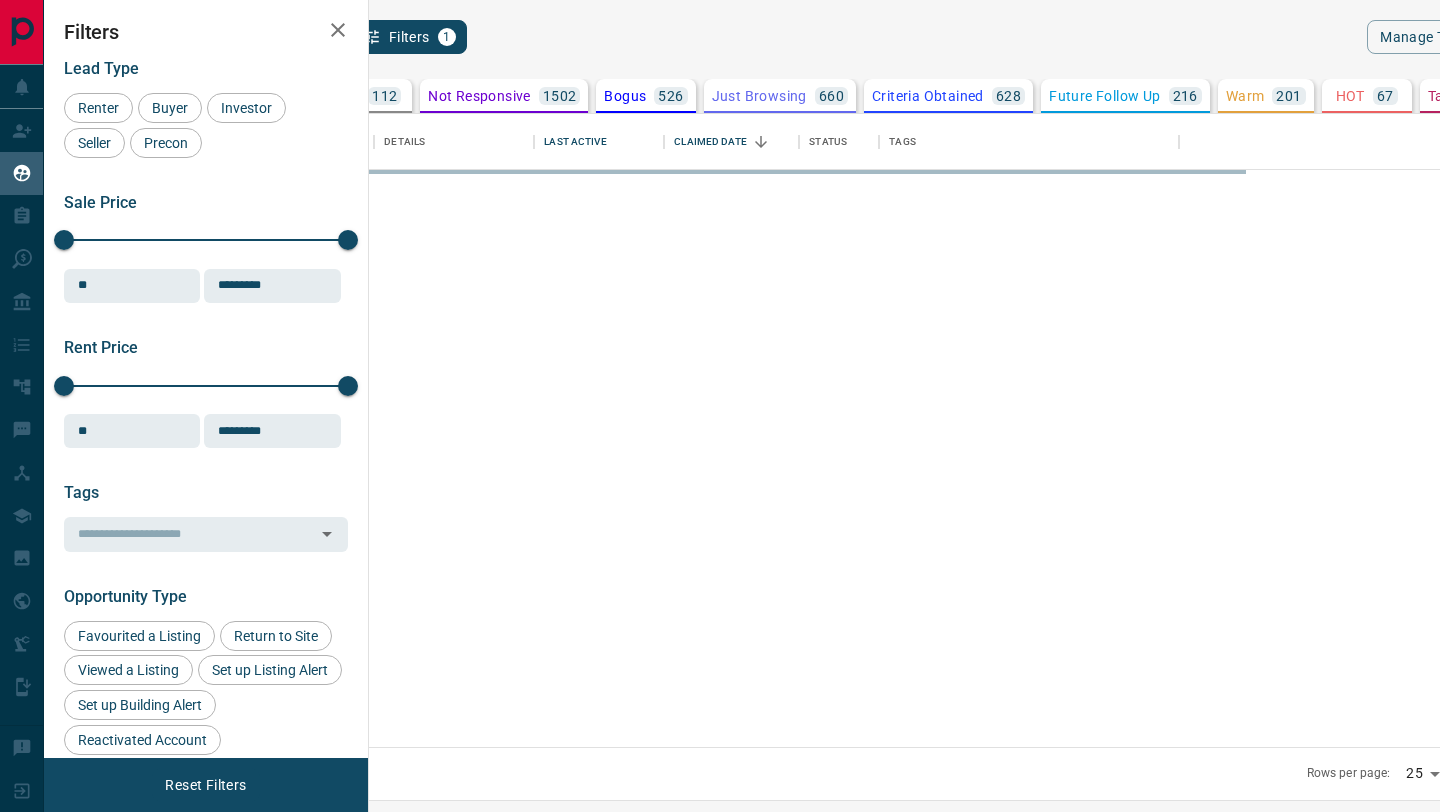 scroll, scrollTop: 0, scrollLeft: 0, axis: both 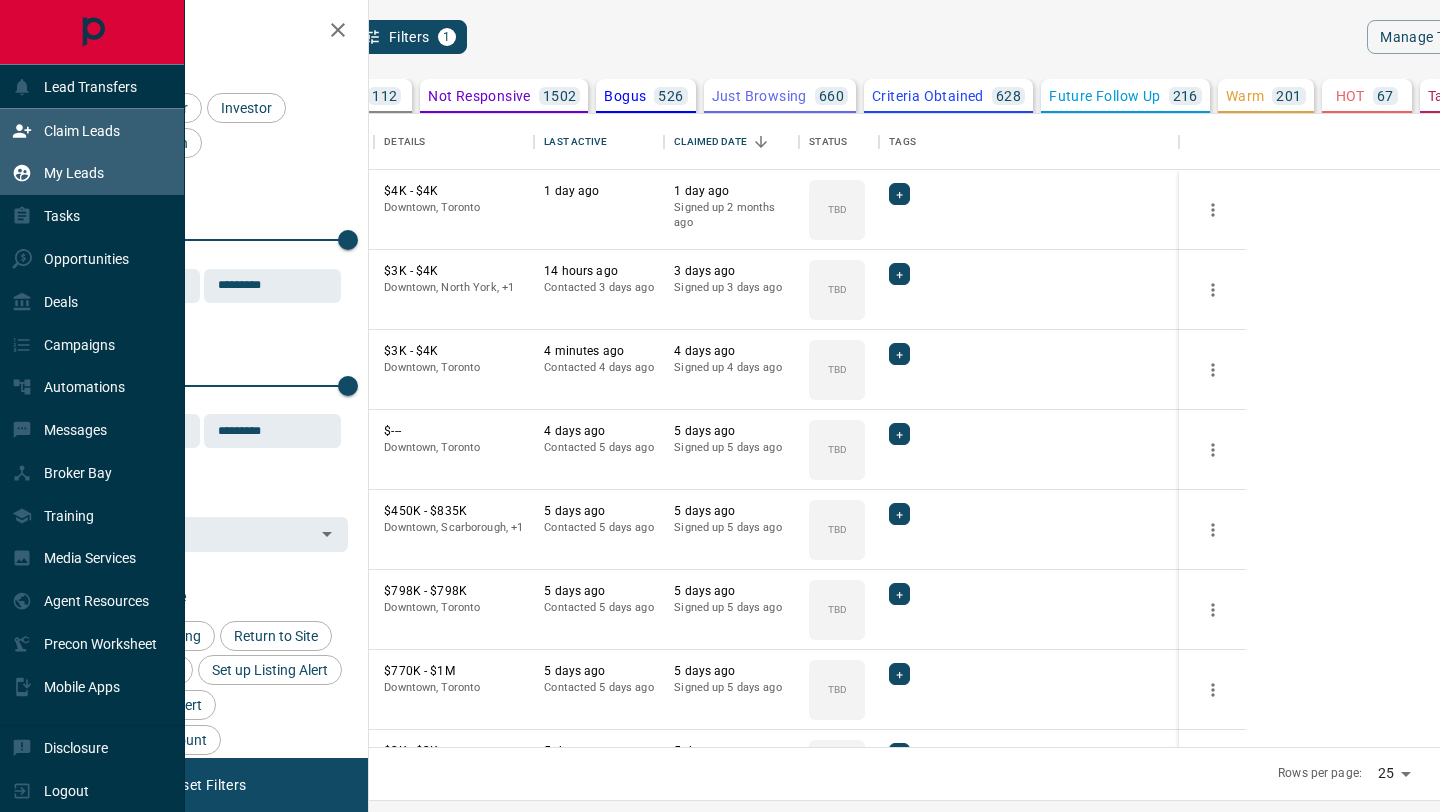 click on "Claim Leads" at bounding box center (66, 130) 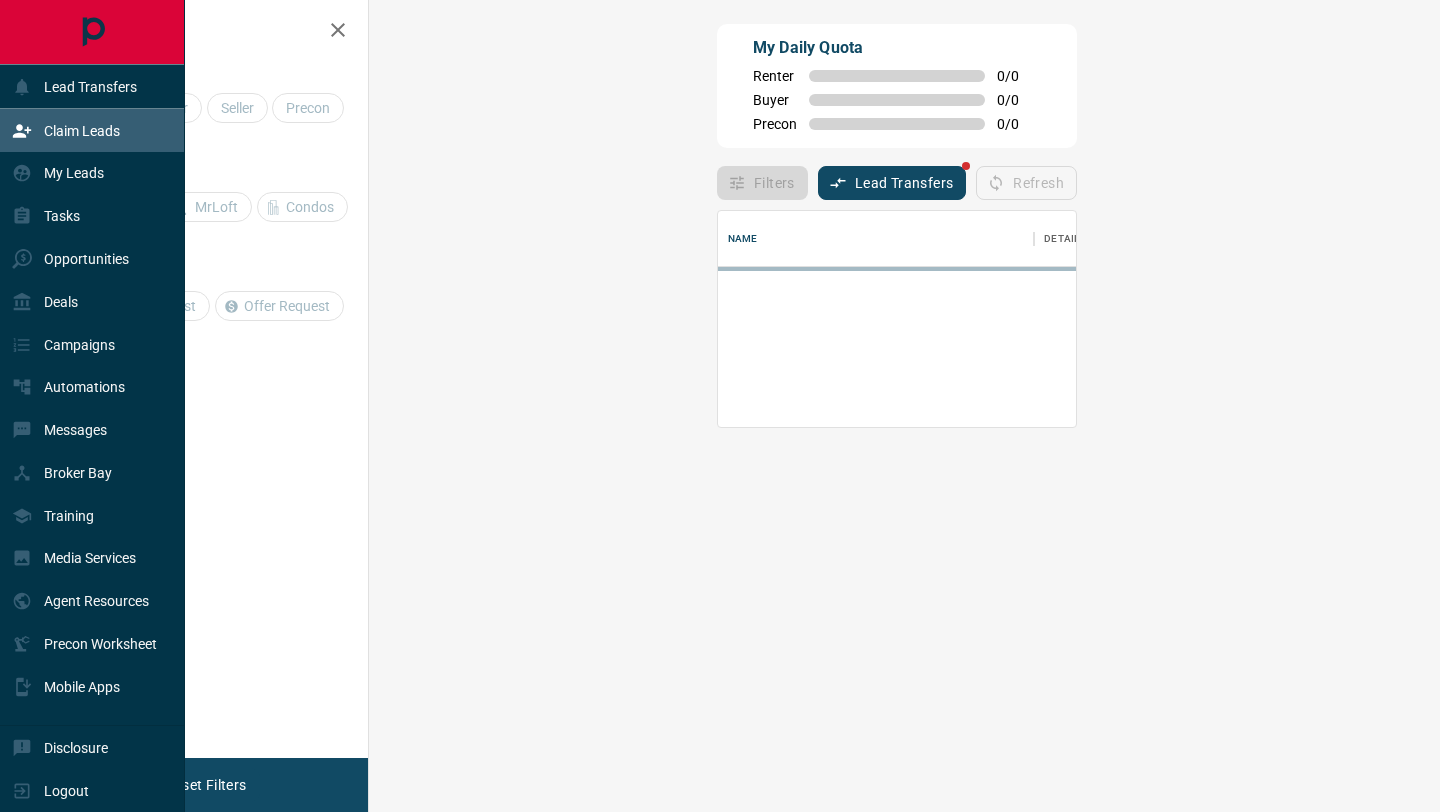 scroll, scrollTop: 1, scrollLeft: 1, axis: both 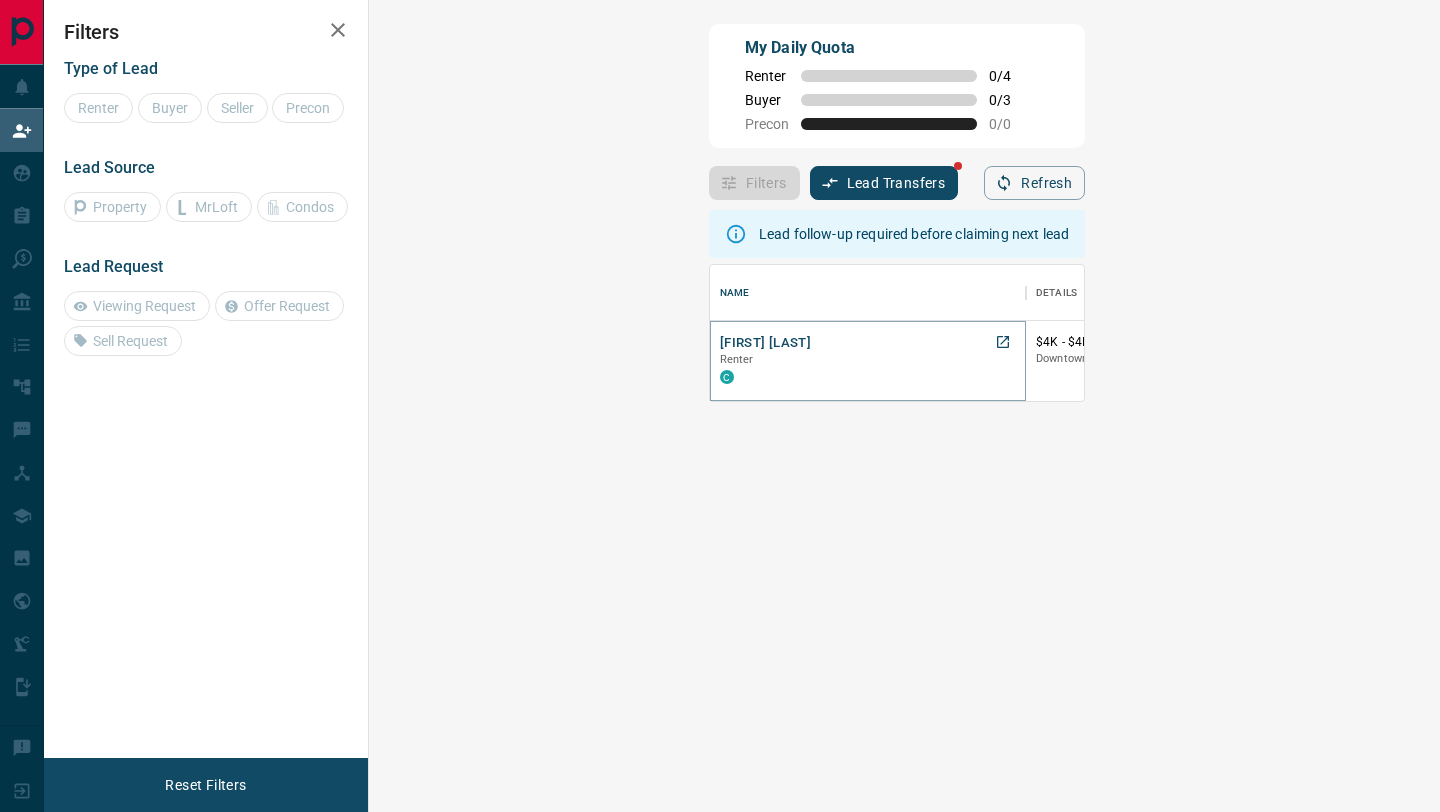 click on "[FIRST] [LAST]" at bounding box center (765, 343) 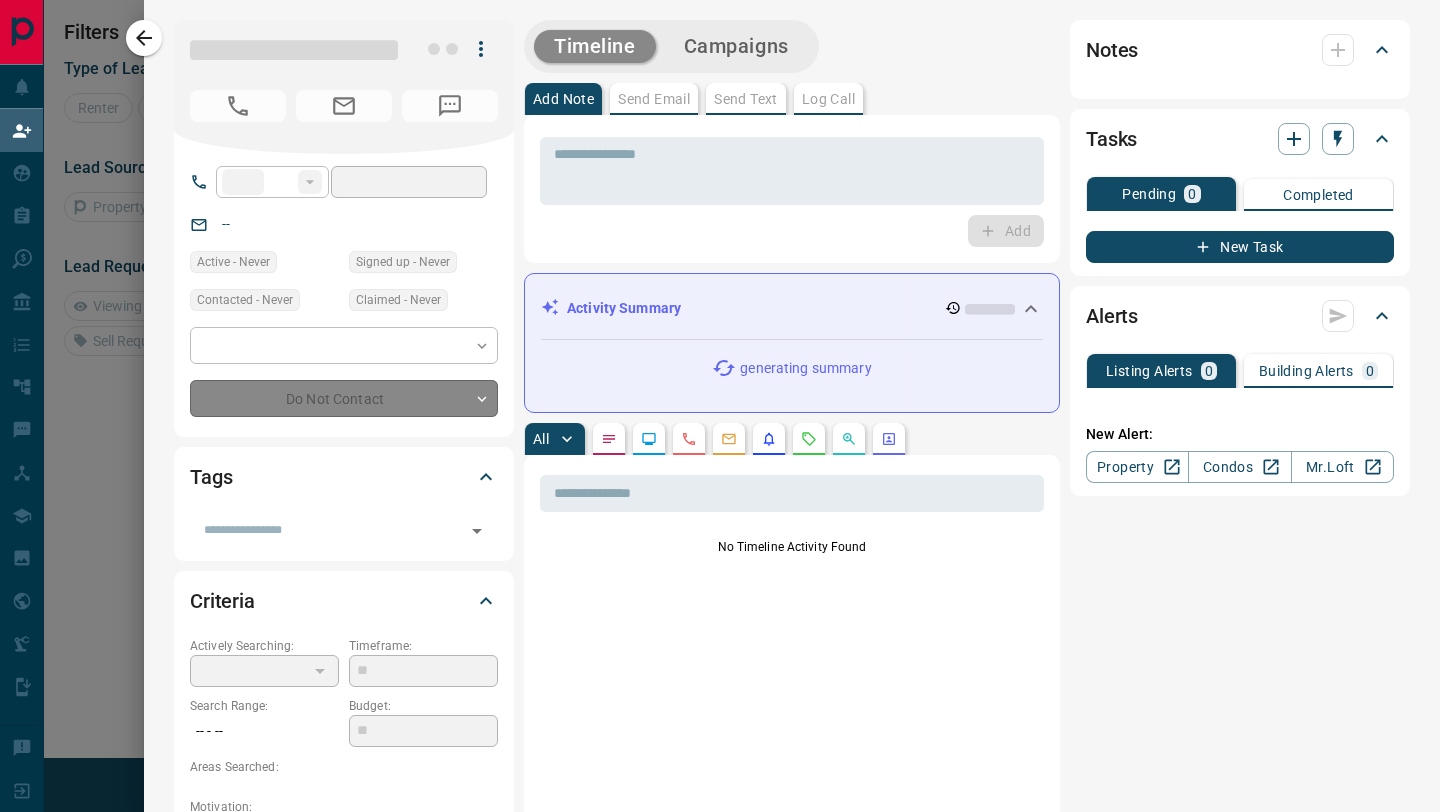 type on "****" 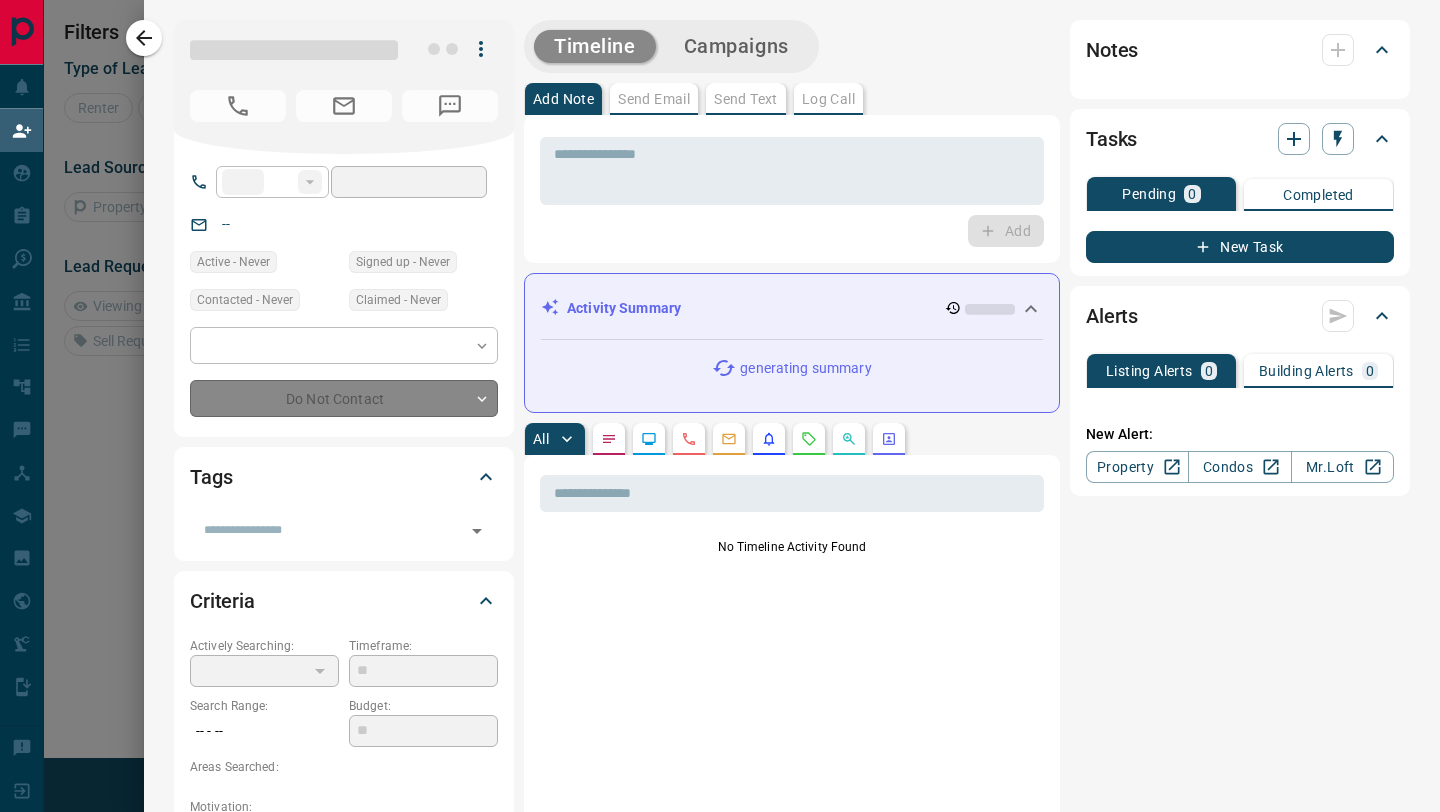 type on "**********" 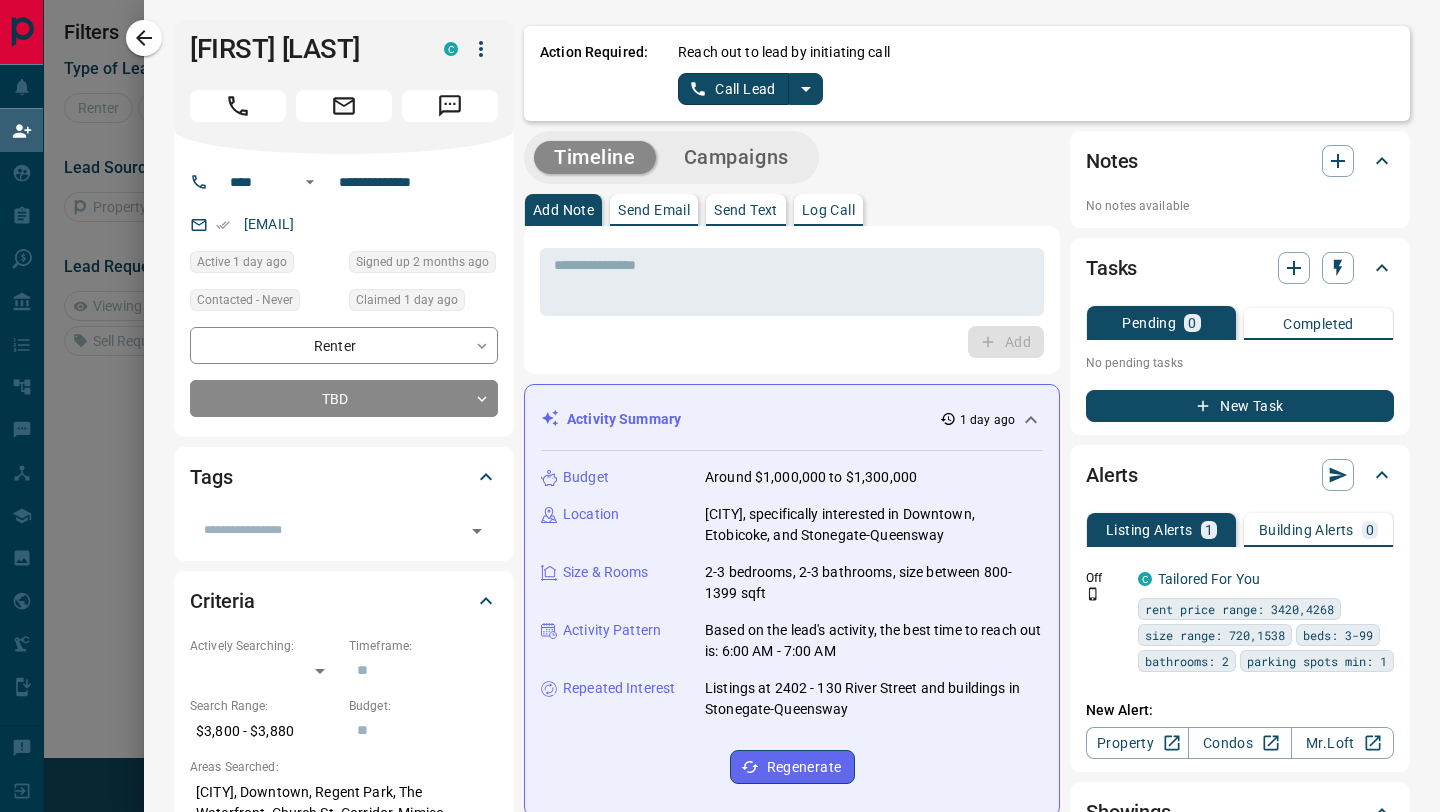 click 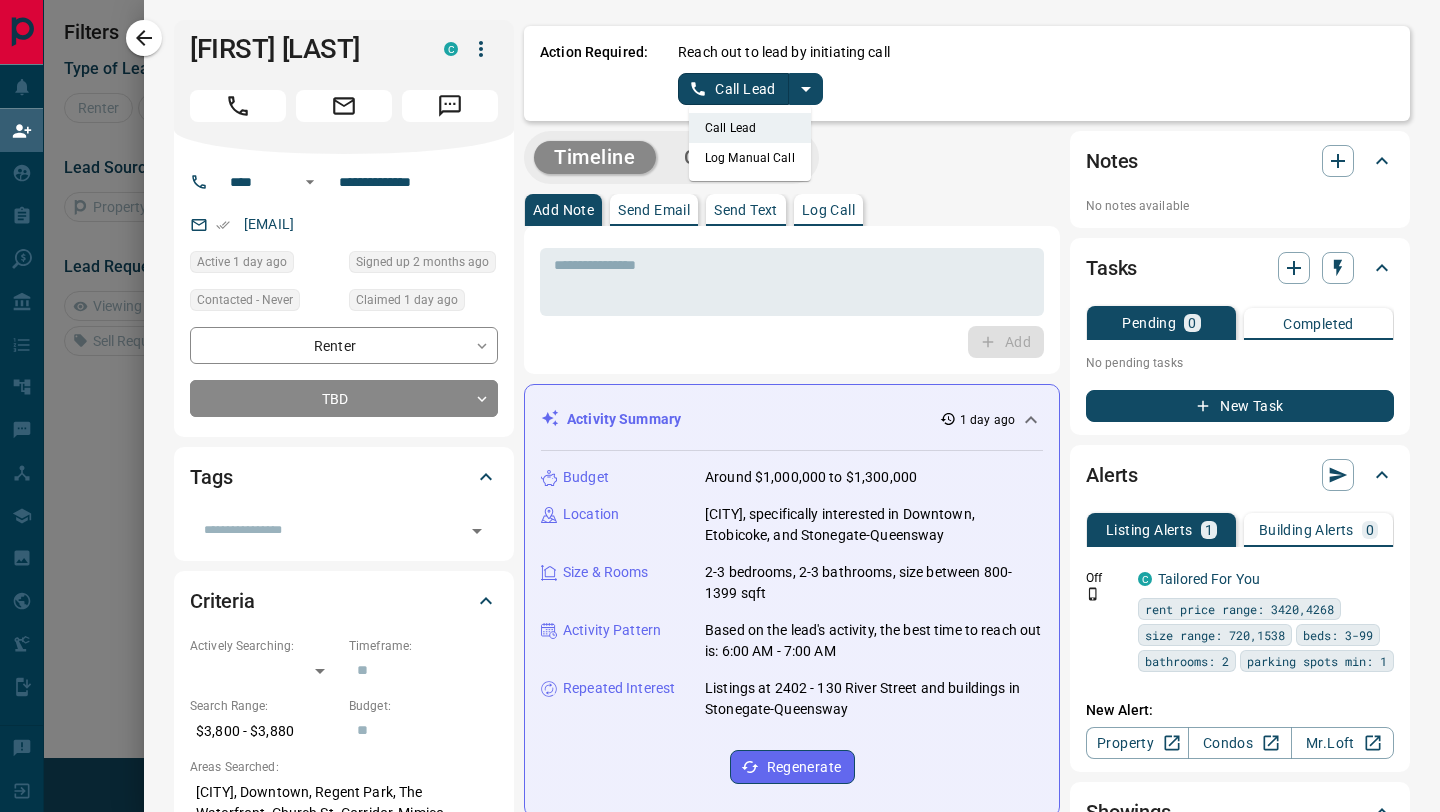 click on "Log Manual Call" at bounding box center [750, 158] 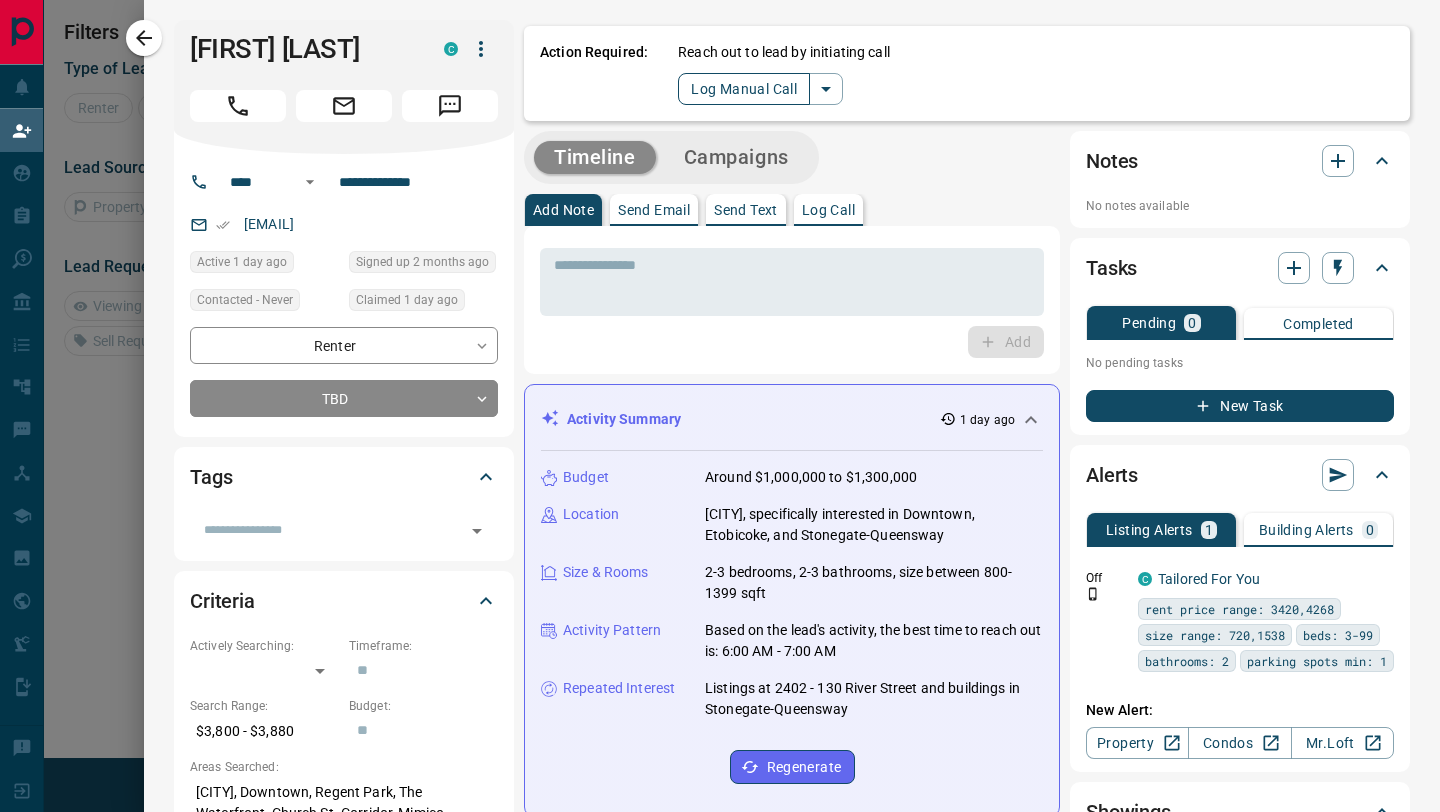 click on "Log Manual Call" at bounding box center (744, 89) 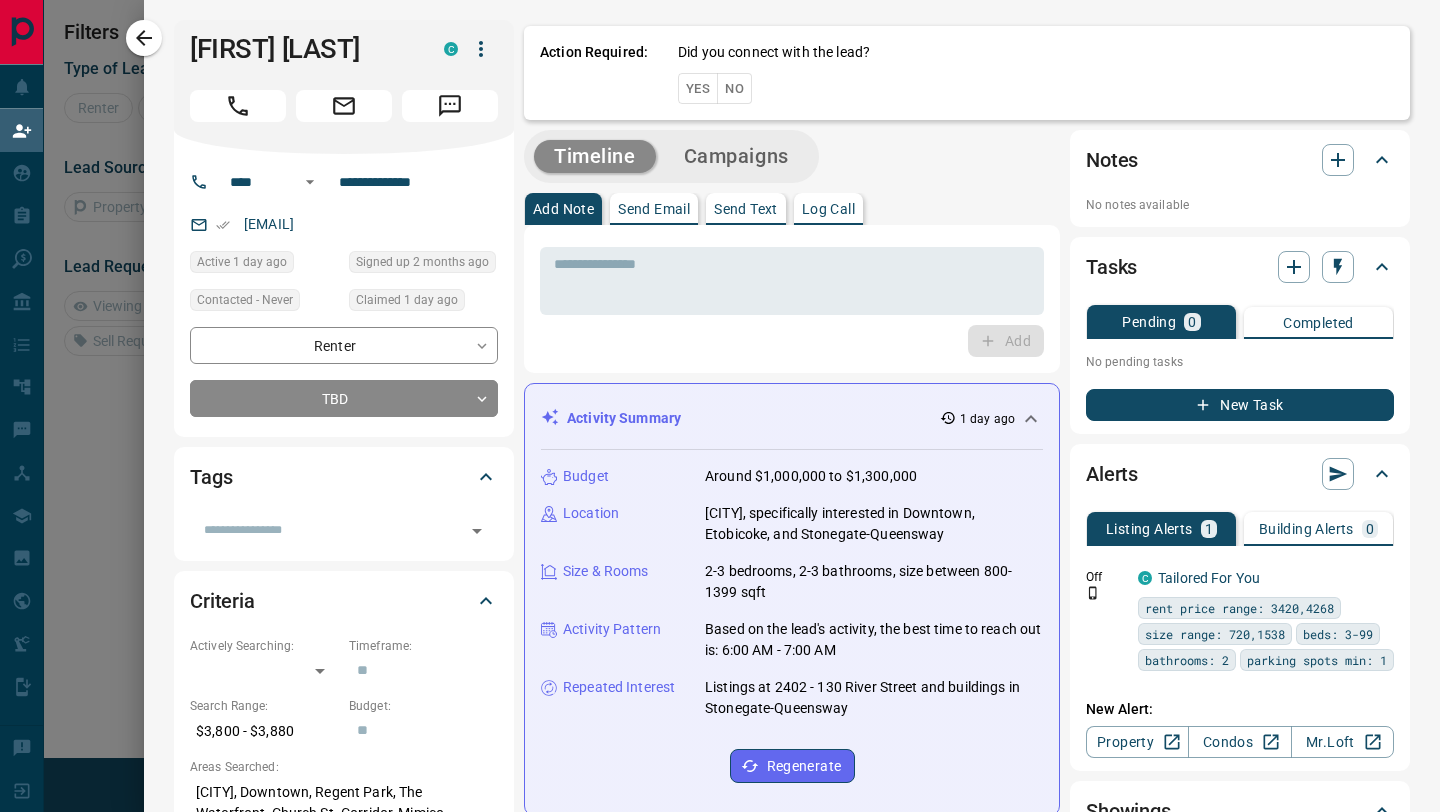 click on "No" at bounding box center [734, 88] 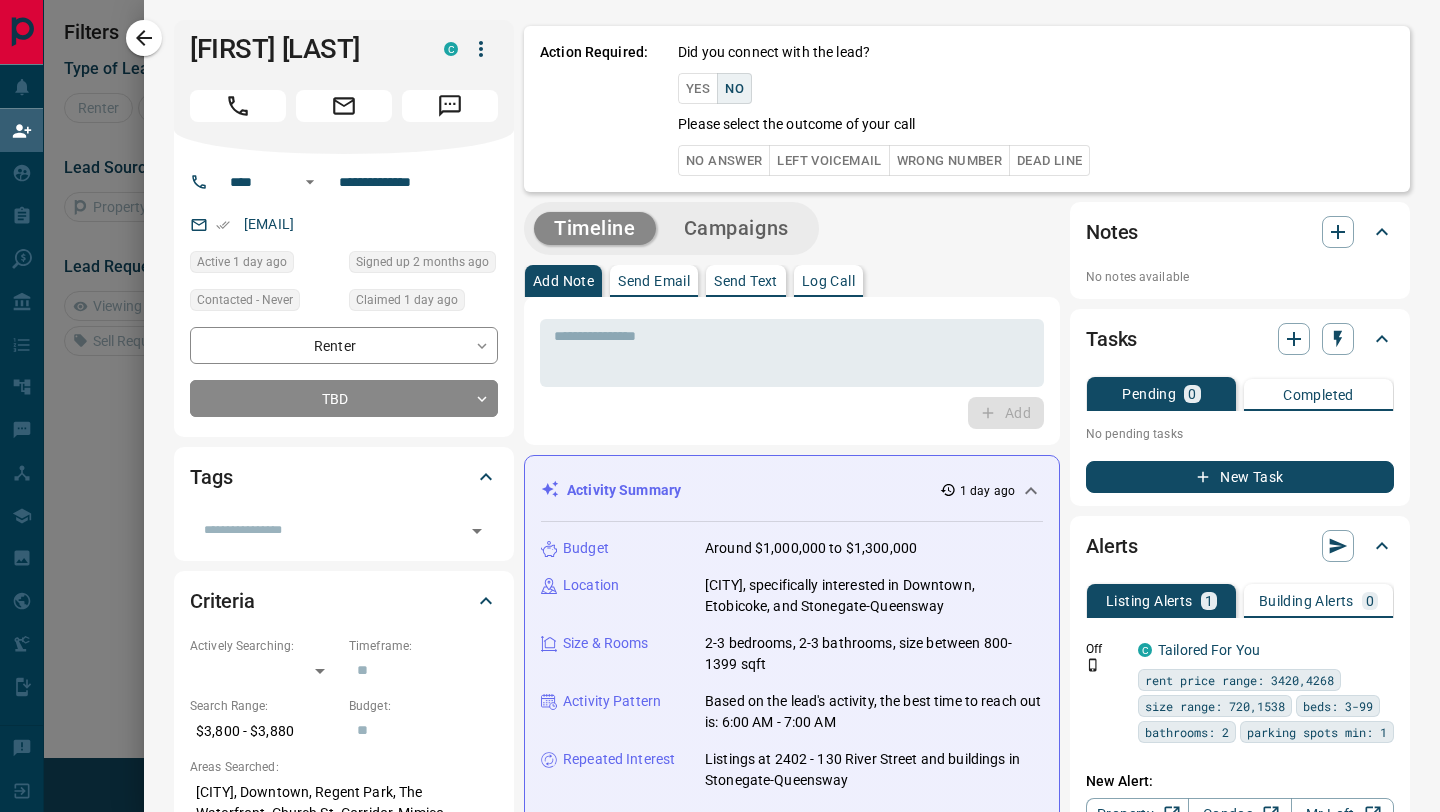 click on "No Answer" at bounding box center (724, 160) 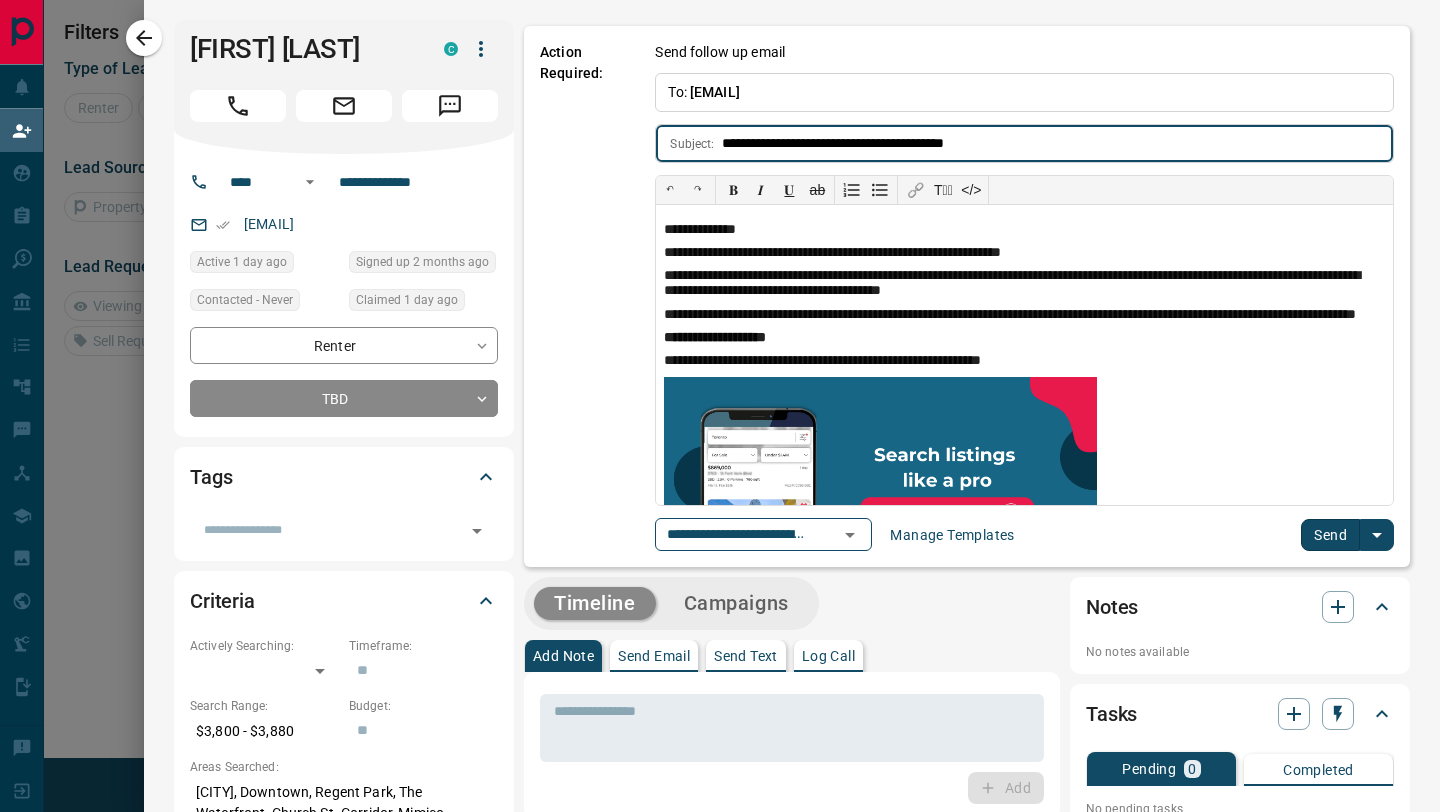 type on "**********" 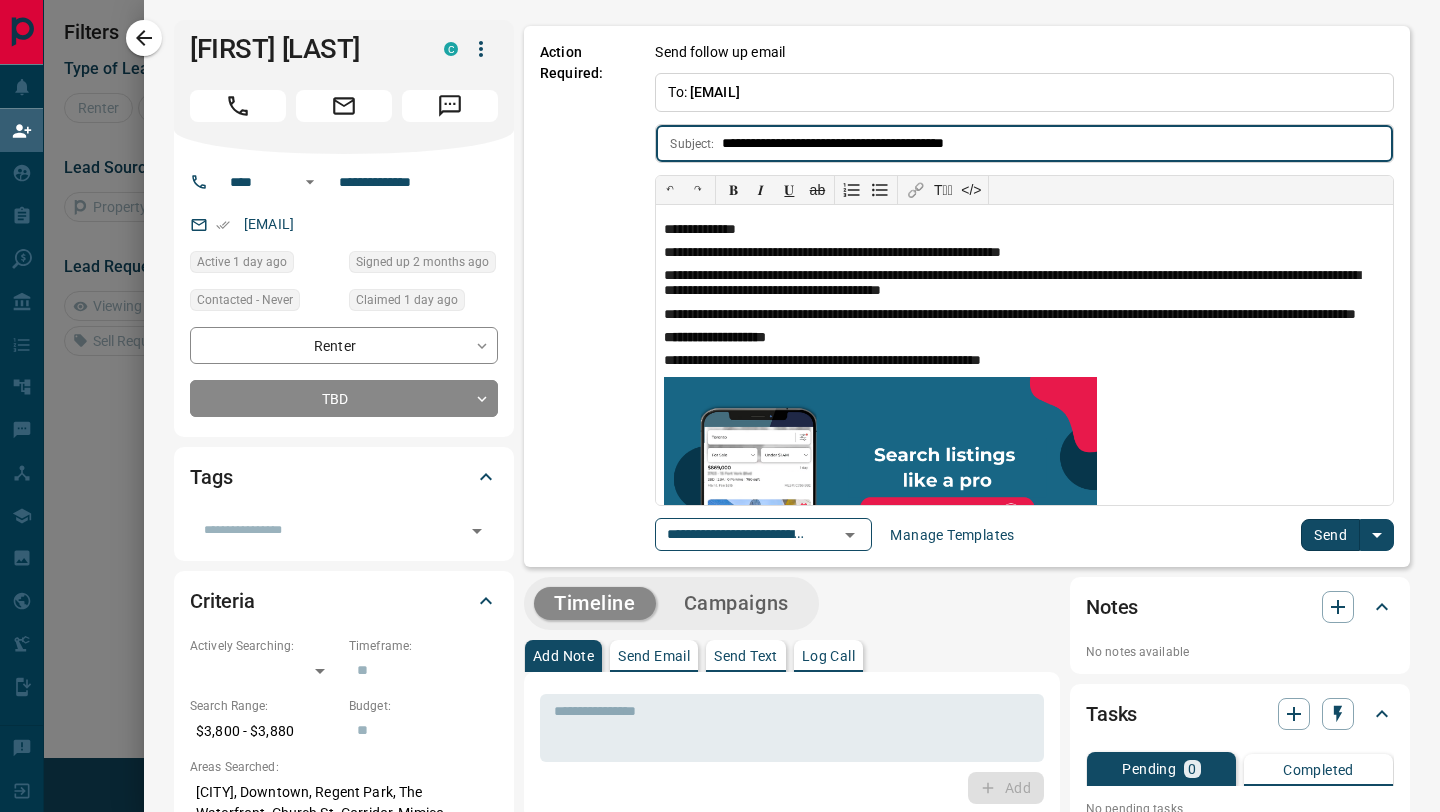 type on "**********" 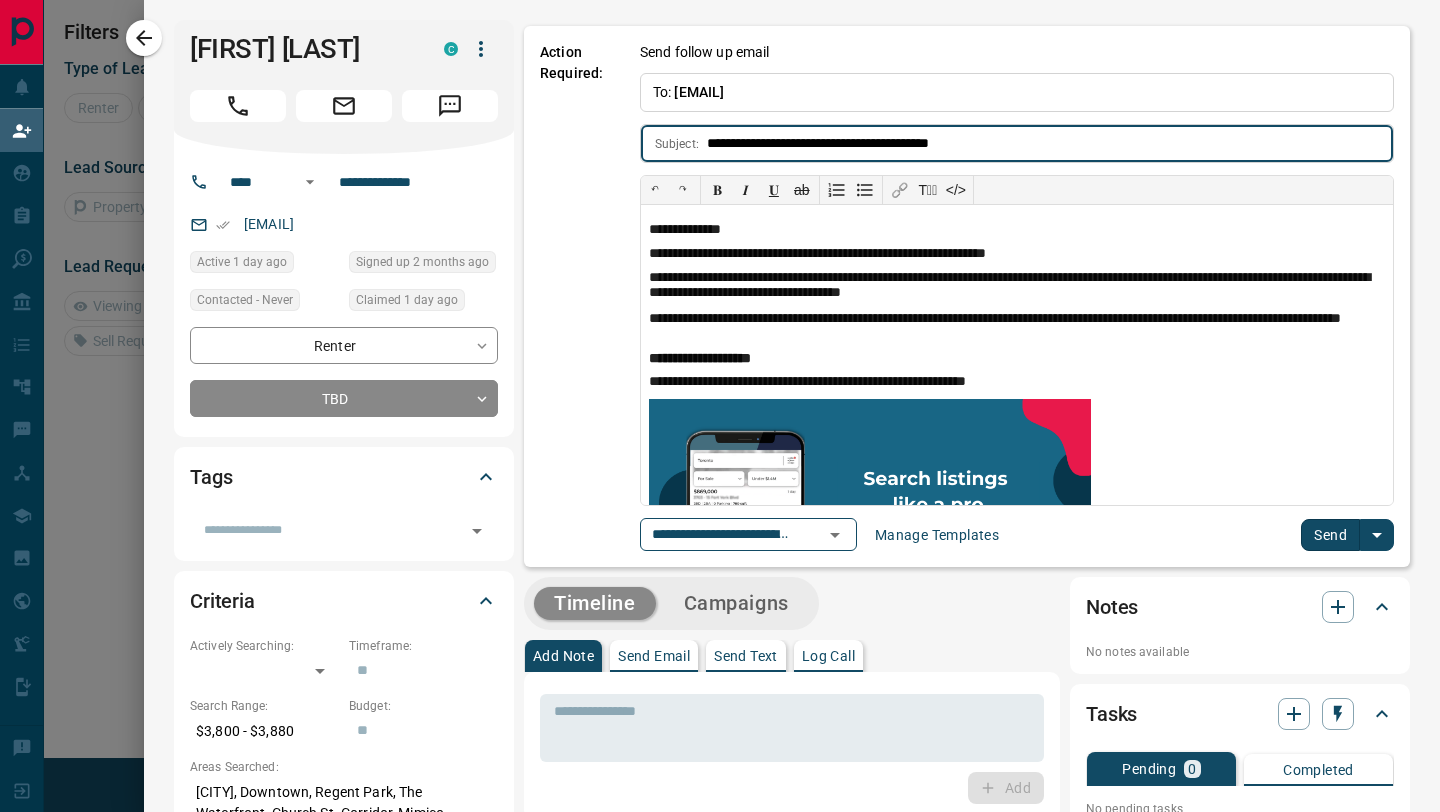 click on "**********" at bounding box center (1017, 534) 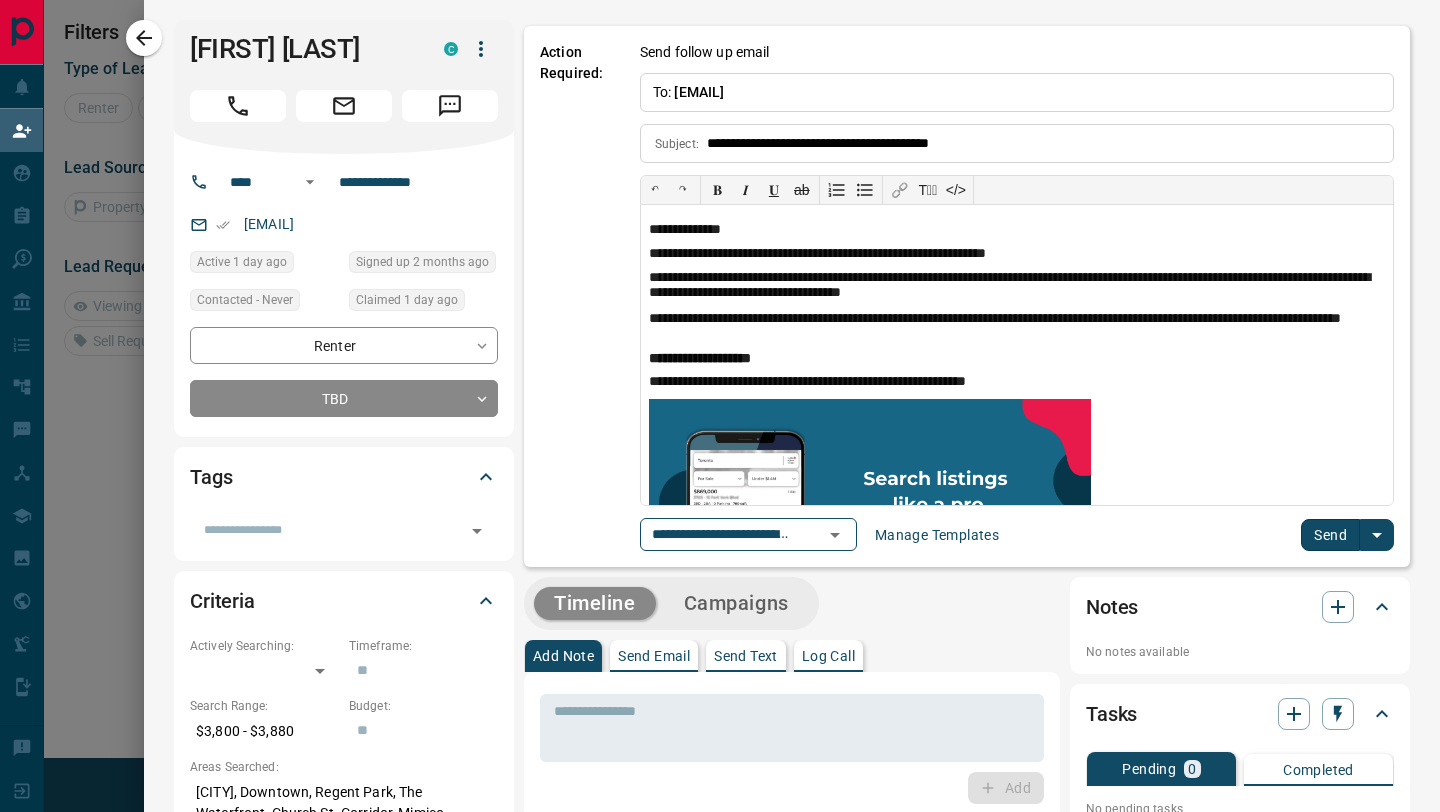 click on "Send" at bounding box center (1330, 535) 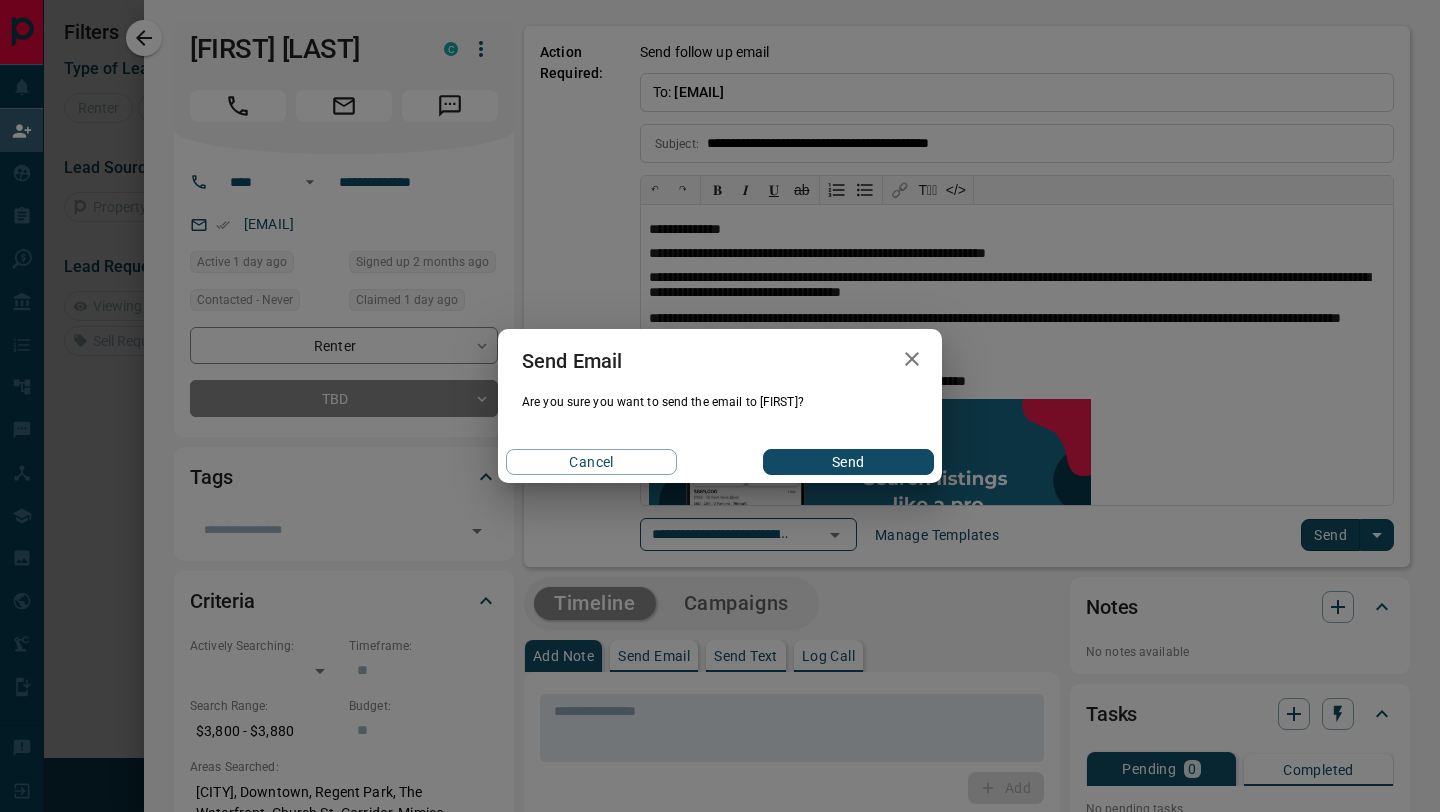 click on "Send" at bounding box center (848, 462) 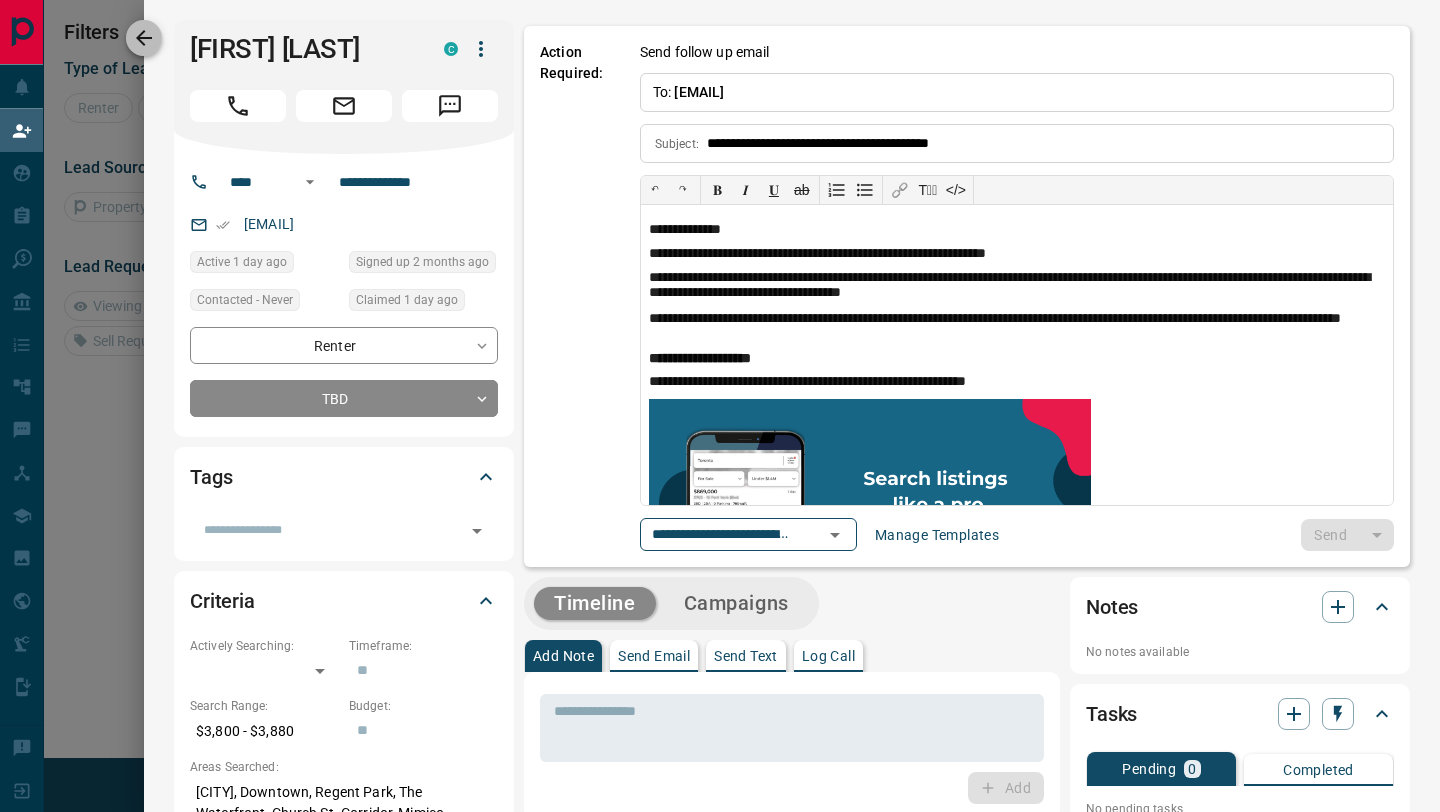 click at bounding box center [144, 38] 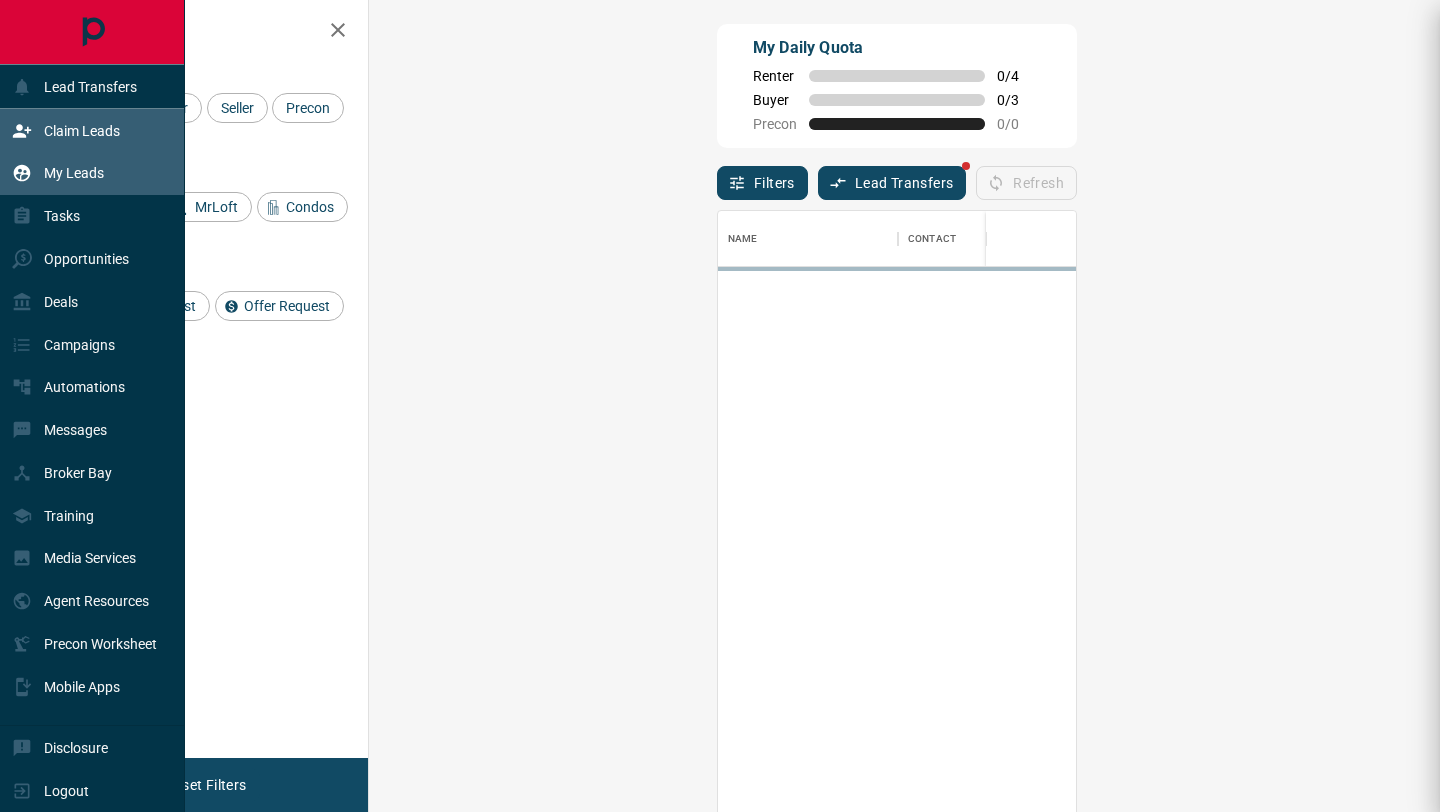 scroll, scrollTop: 1, scrollLeft: 1, axis: both 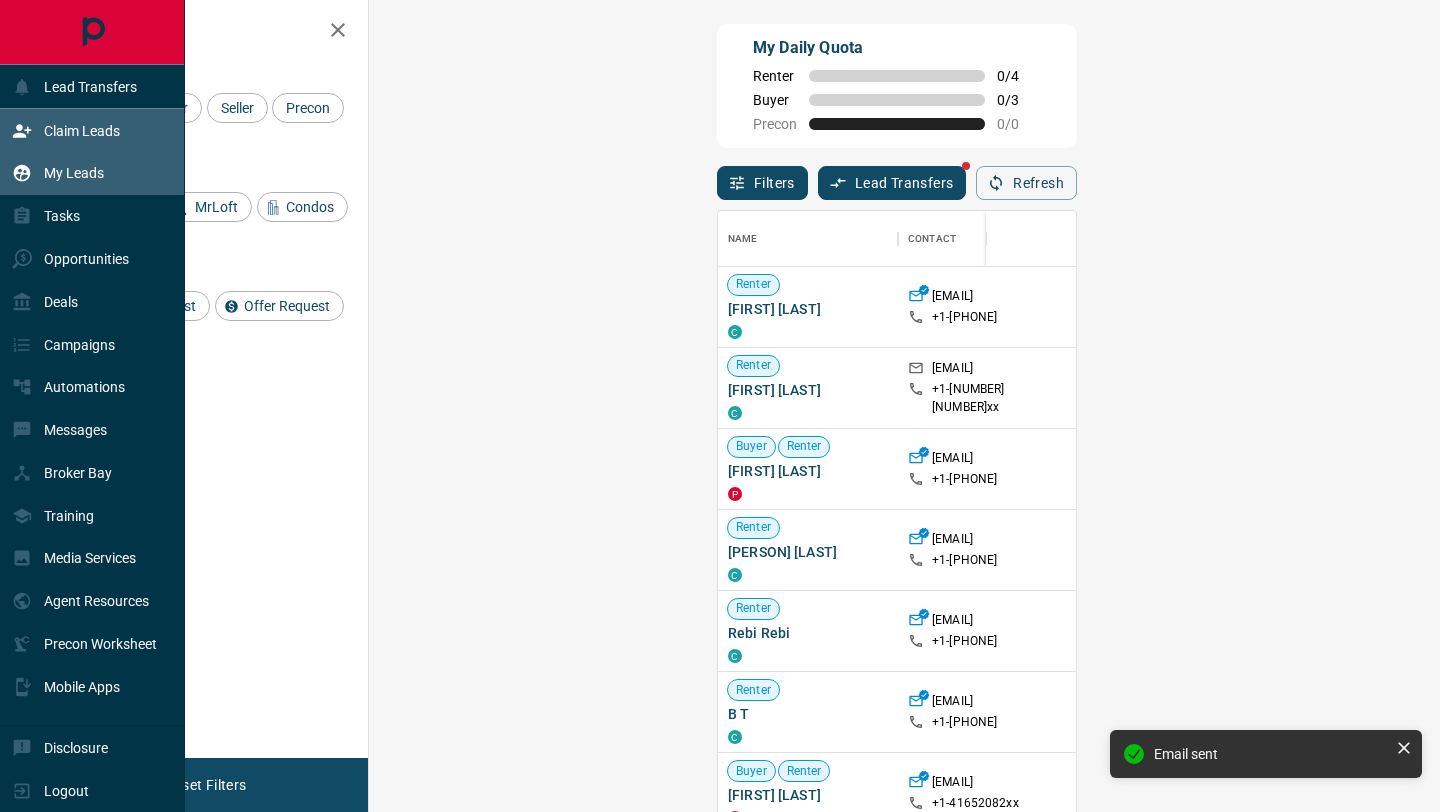 click on "My Leads" at bounding box center [74, 173] 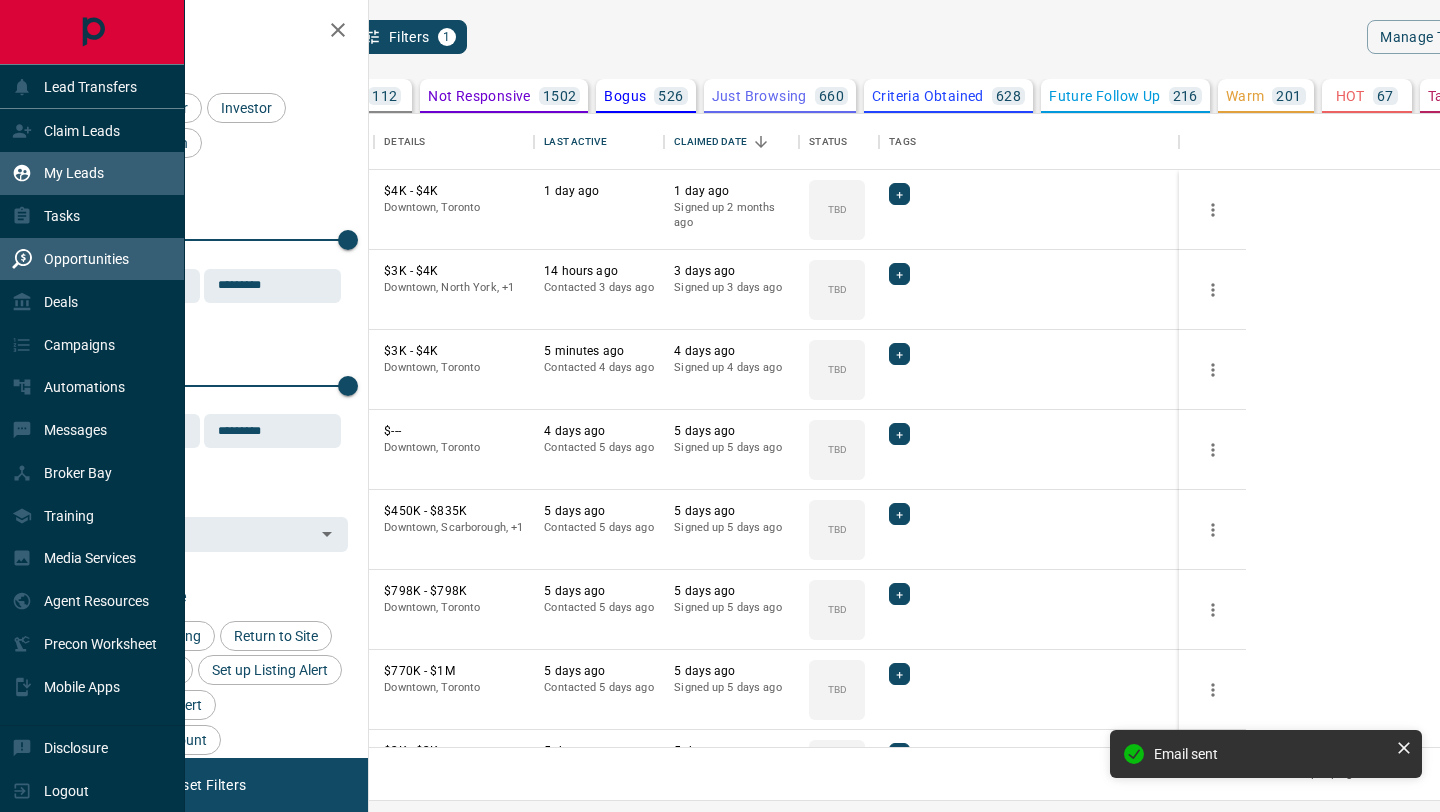 scroll, scrollTop: 1, scrollLeft: 1, axis: both 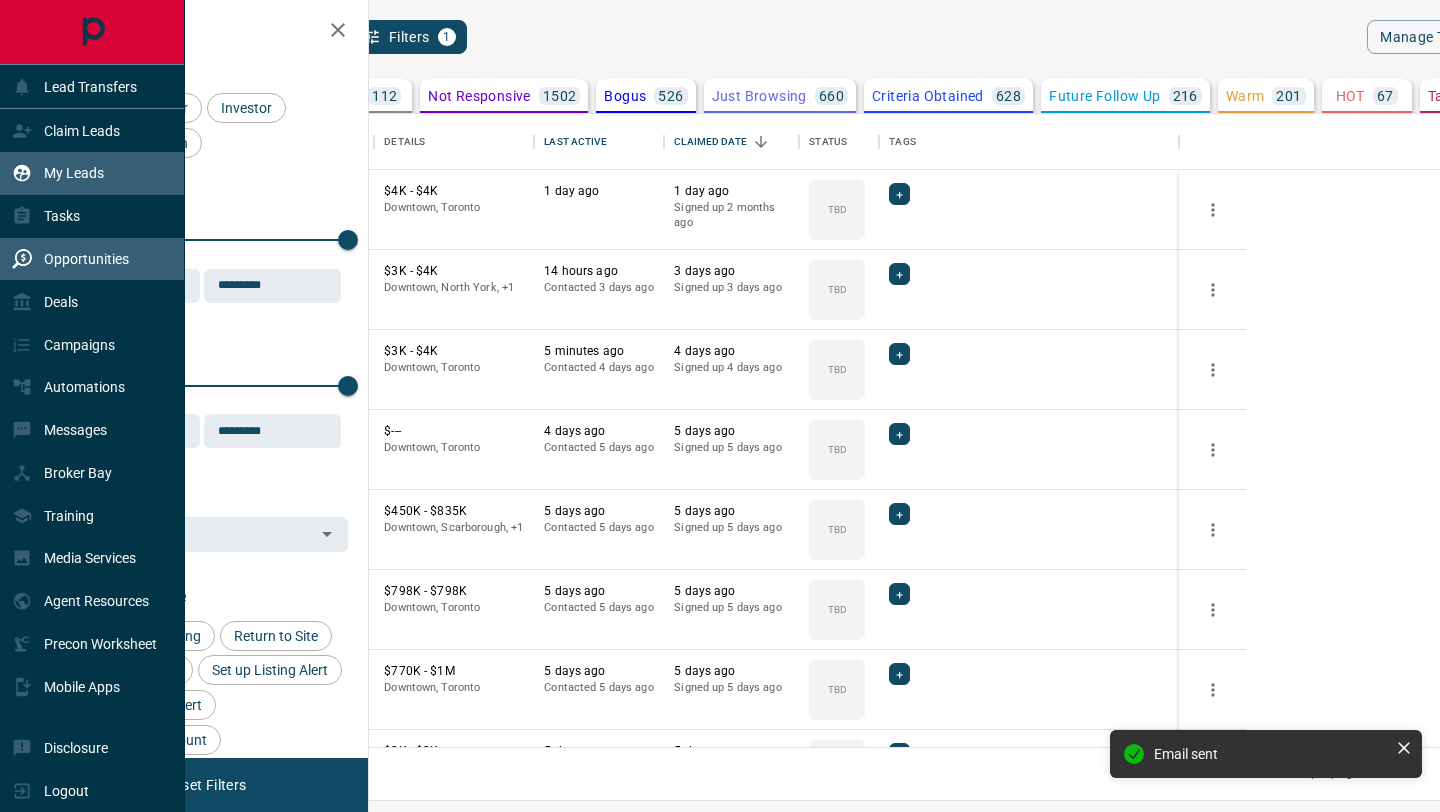 click on "Opportunities" at bounding box center [70, 259] 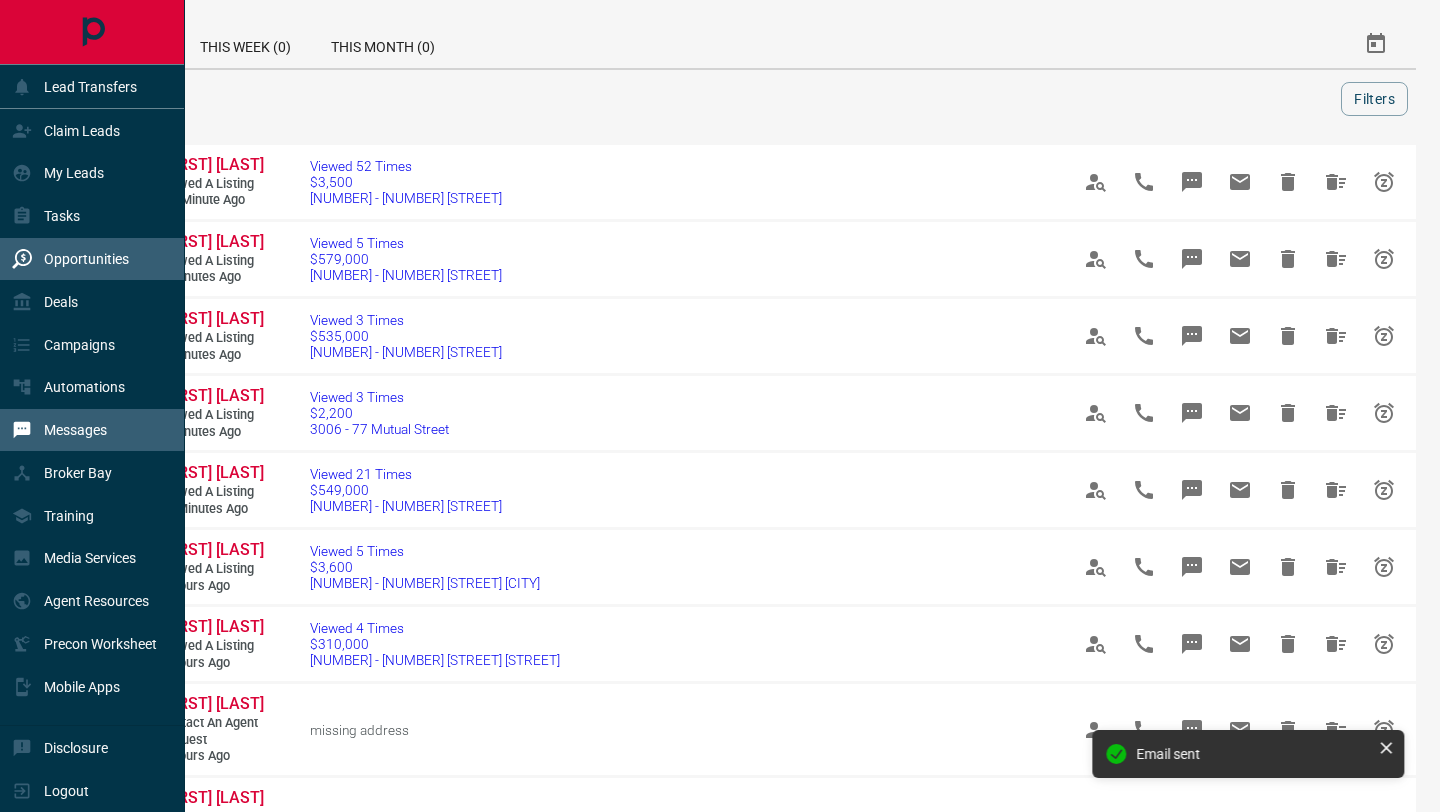 click on "Messages" at bounding box center [75, 430] 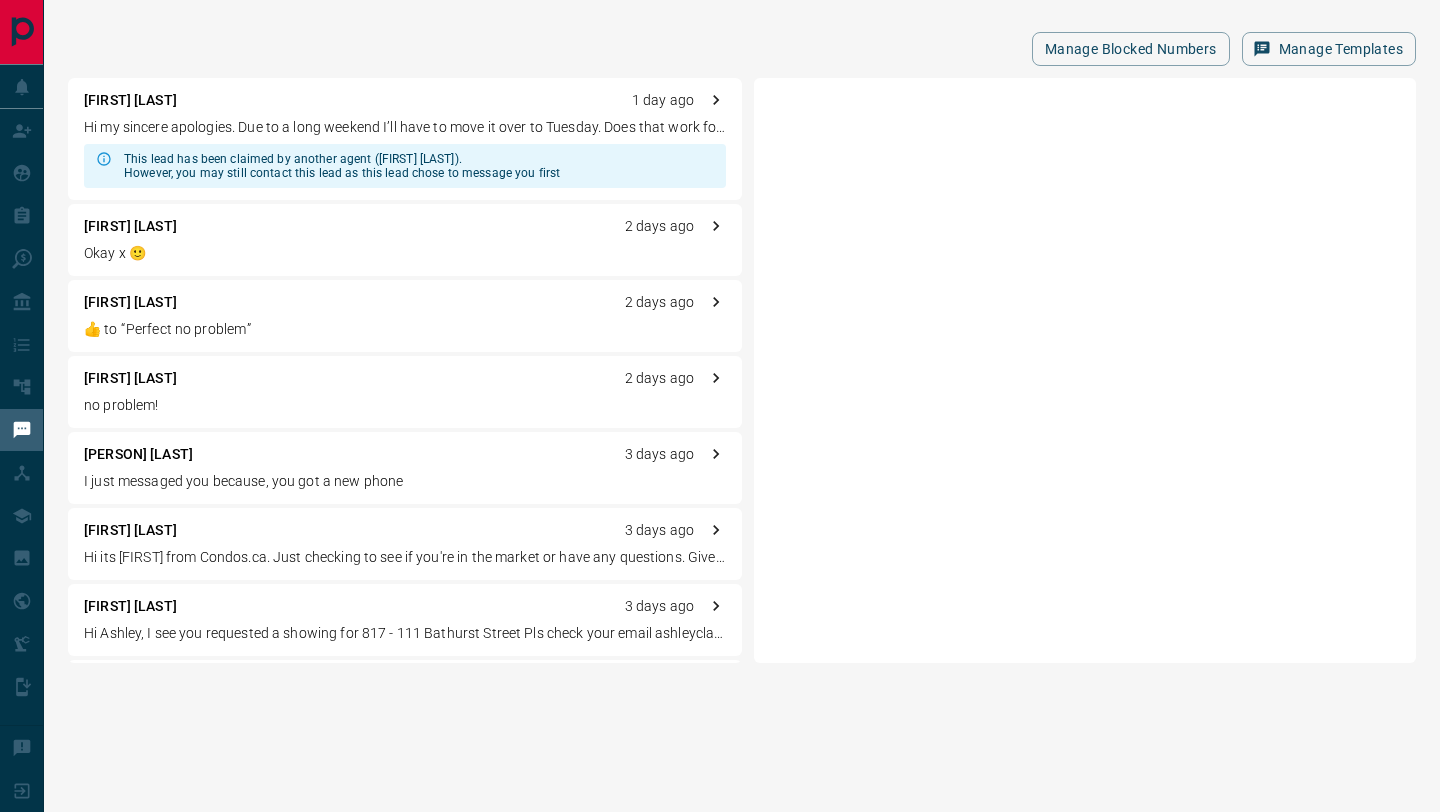 click on "Hi my sincere apologies. Due to a long weekend I’ll have to move it over to Tuesday. Does that work for you? I could not get a confirmation on the showing tomorrow." at bounding box center [405, 127] 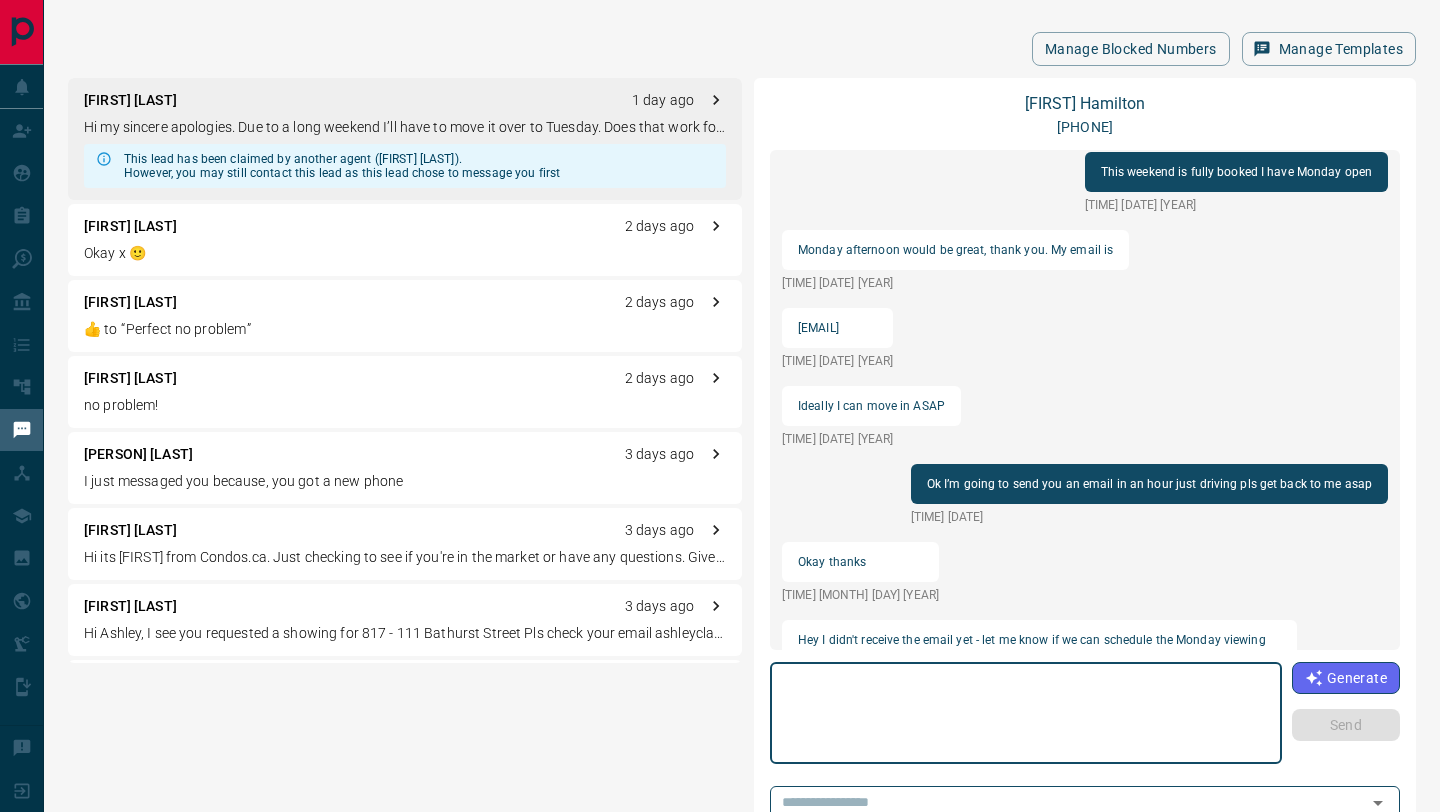scroll, scrollTop: 480, scrollLeft: 0, axis: vertical 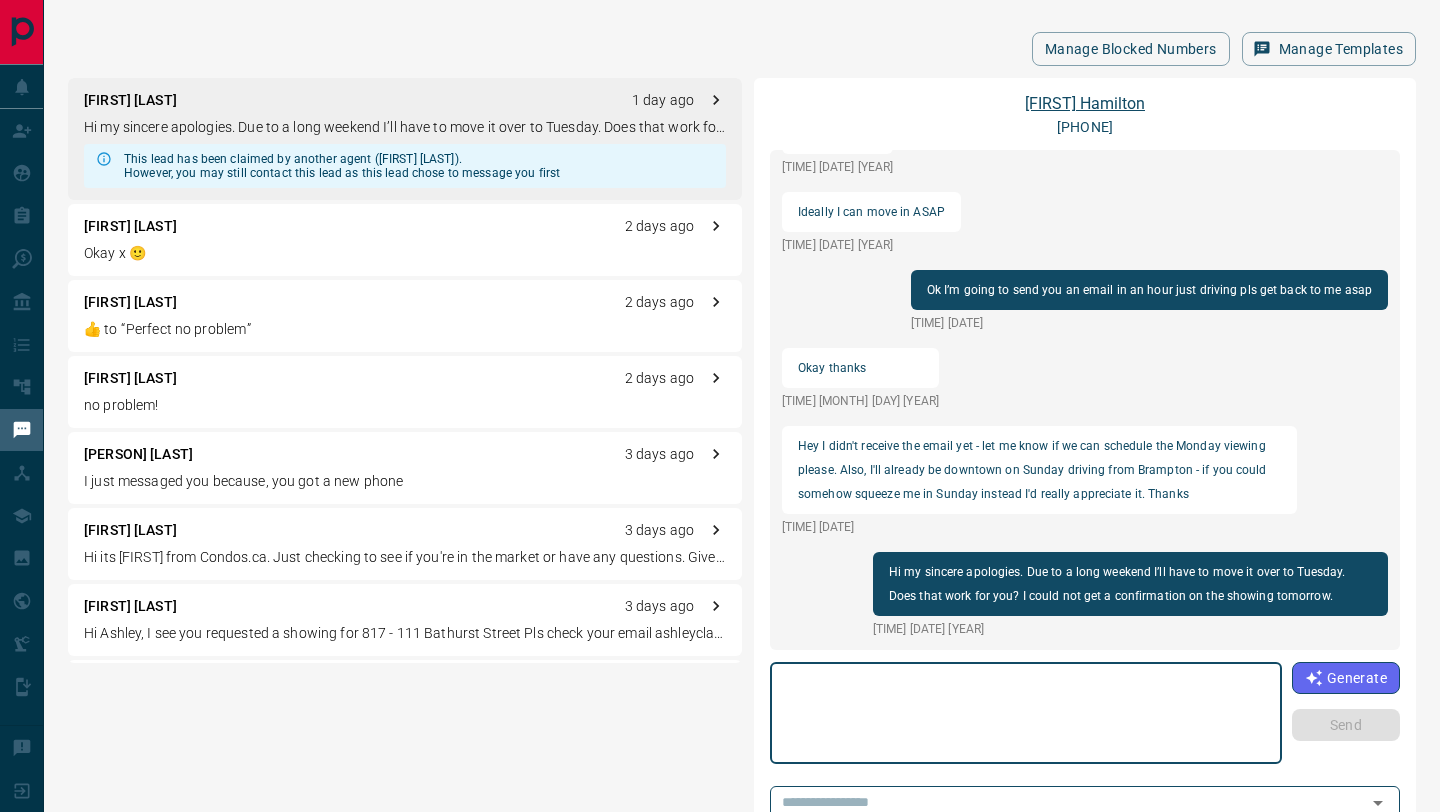 click on "[FIRST]   [LAST]" at bounding box center (1085, 103) 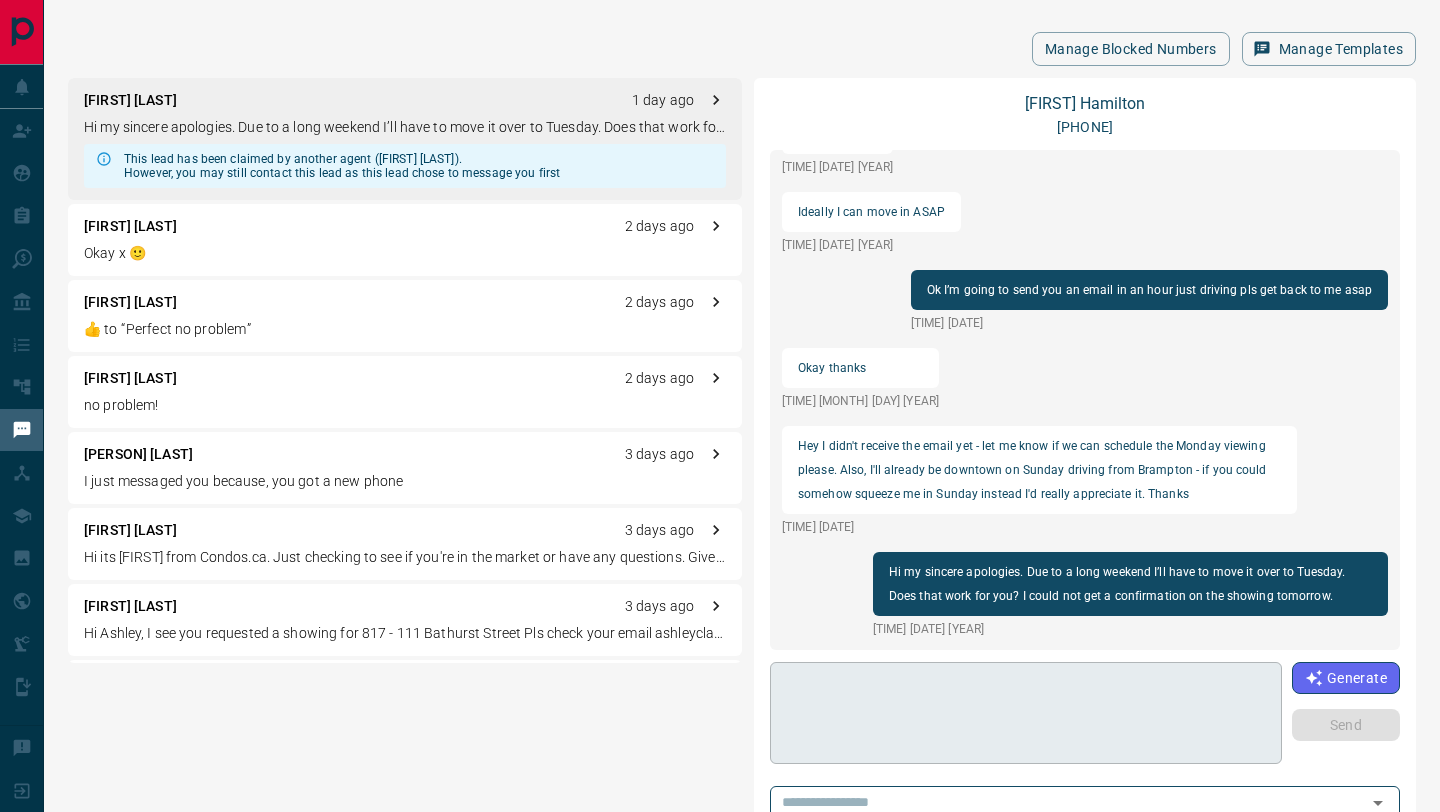 click at bounding box center [1026, 713] 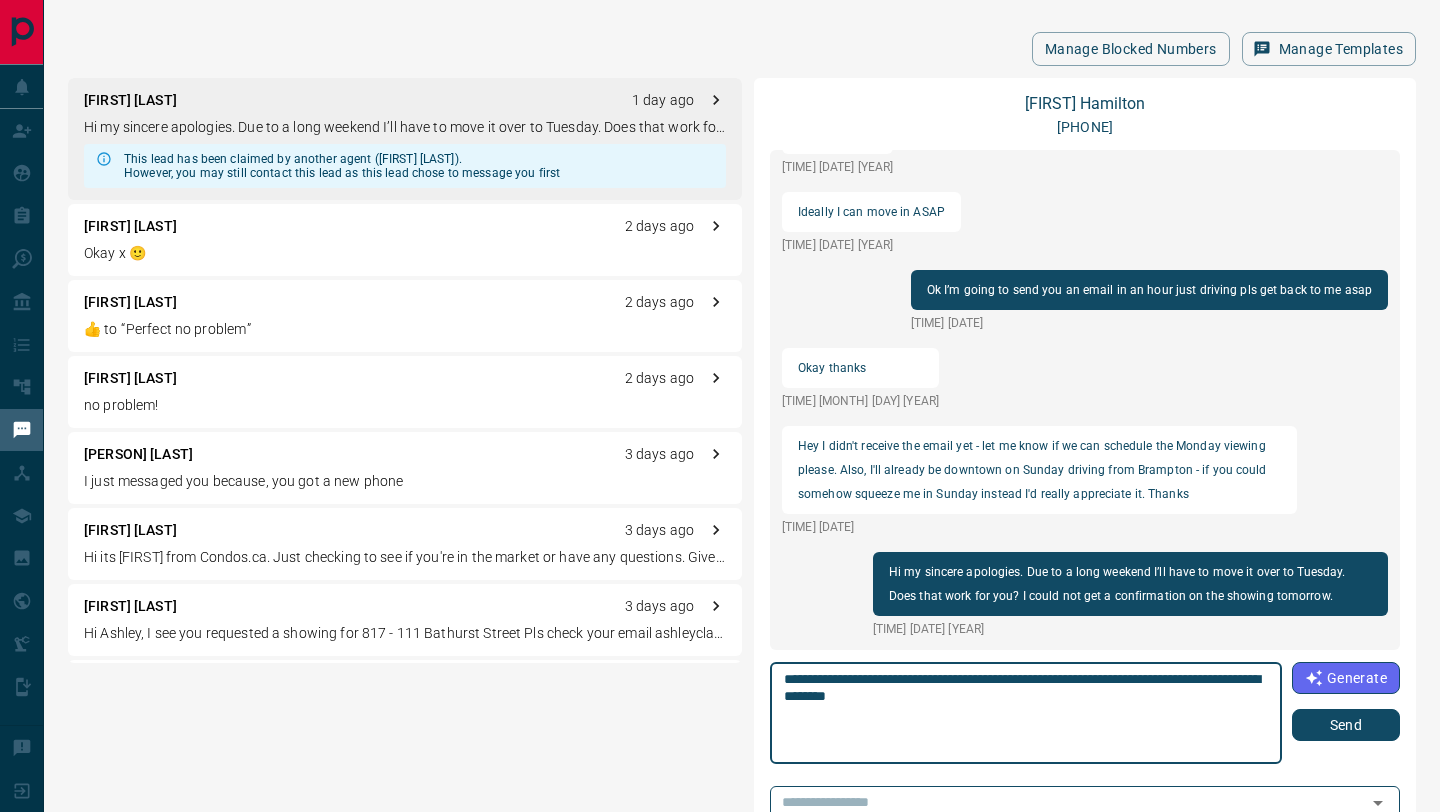 type on "**********" 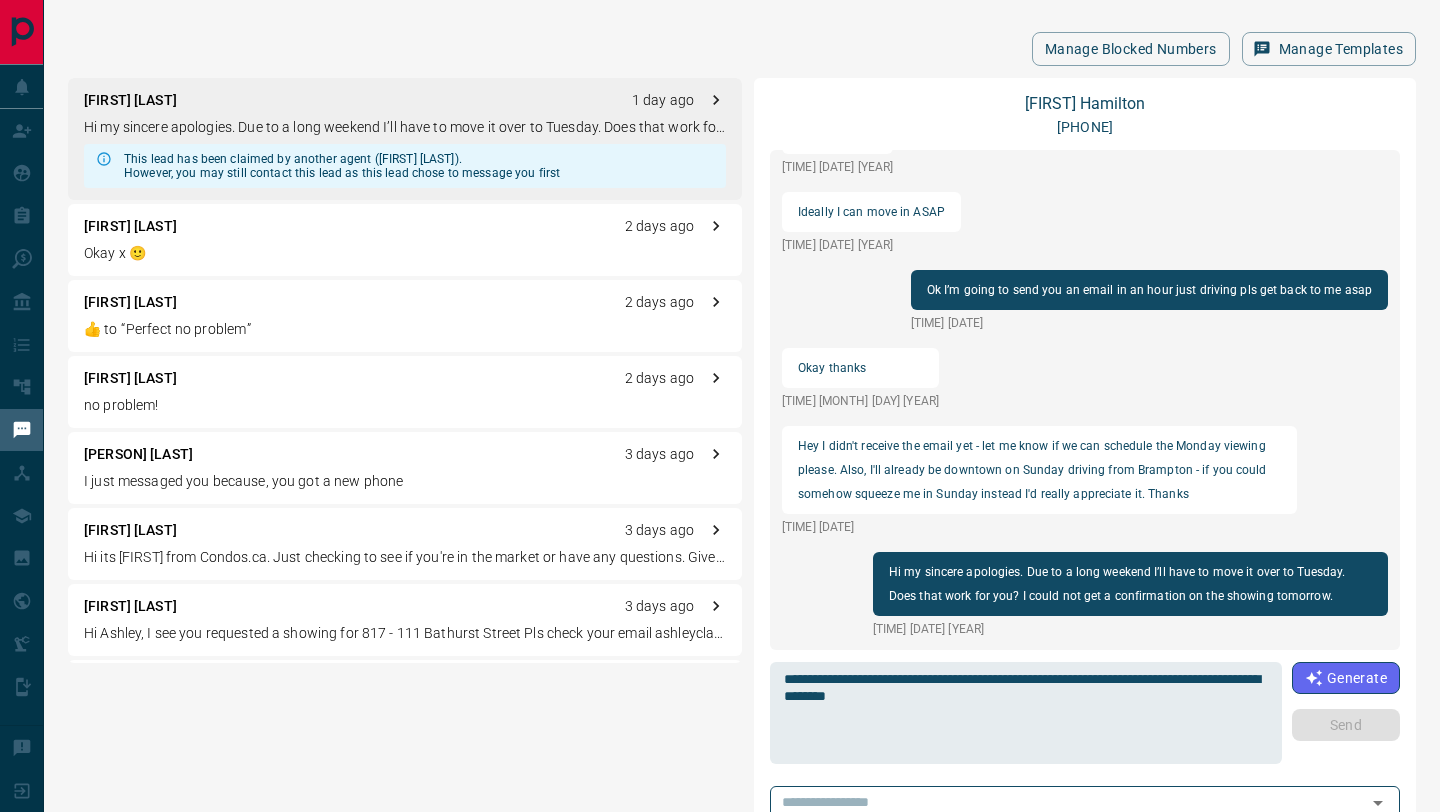 type 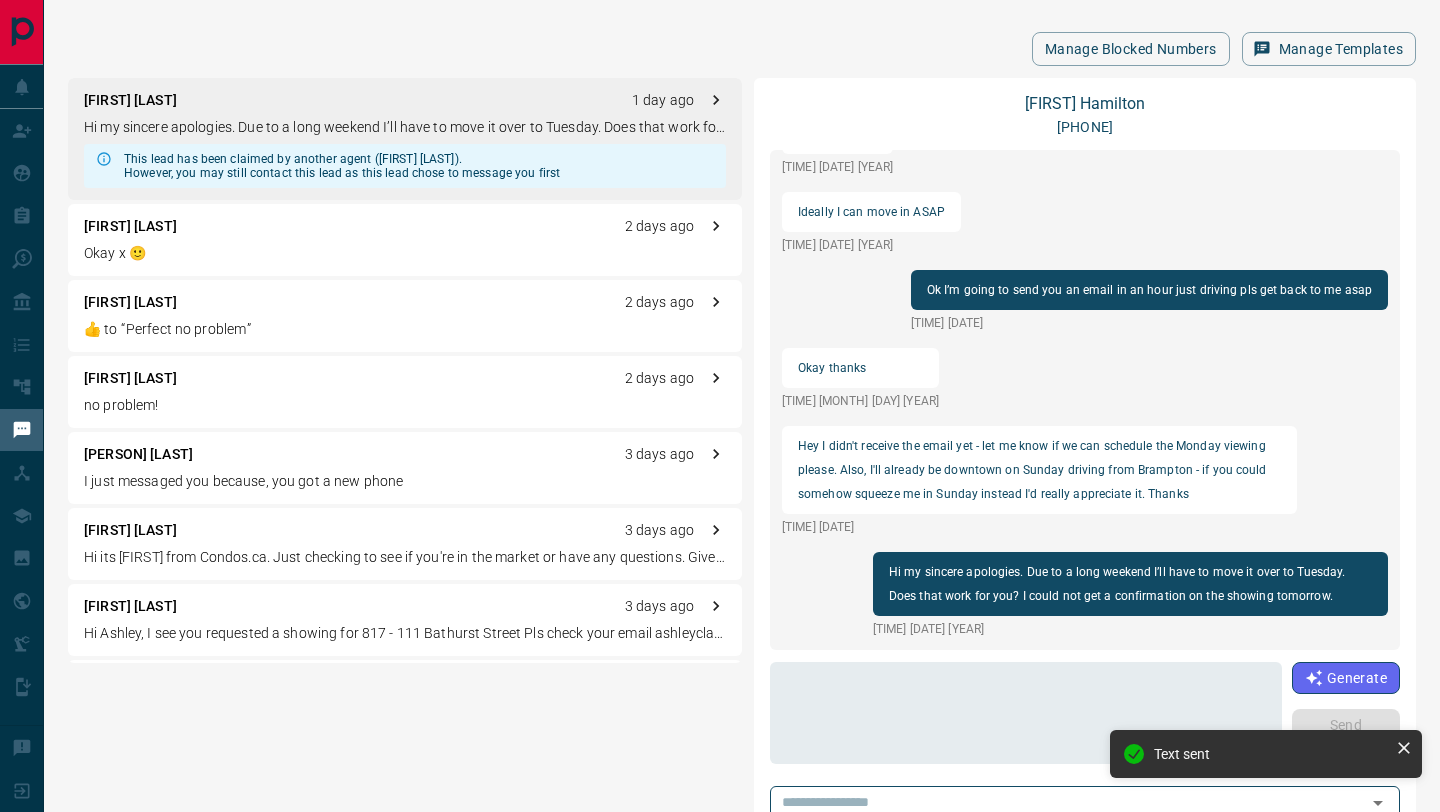 scroll, scrollTop: 582, scrollLeft: 0, axis: vertical 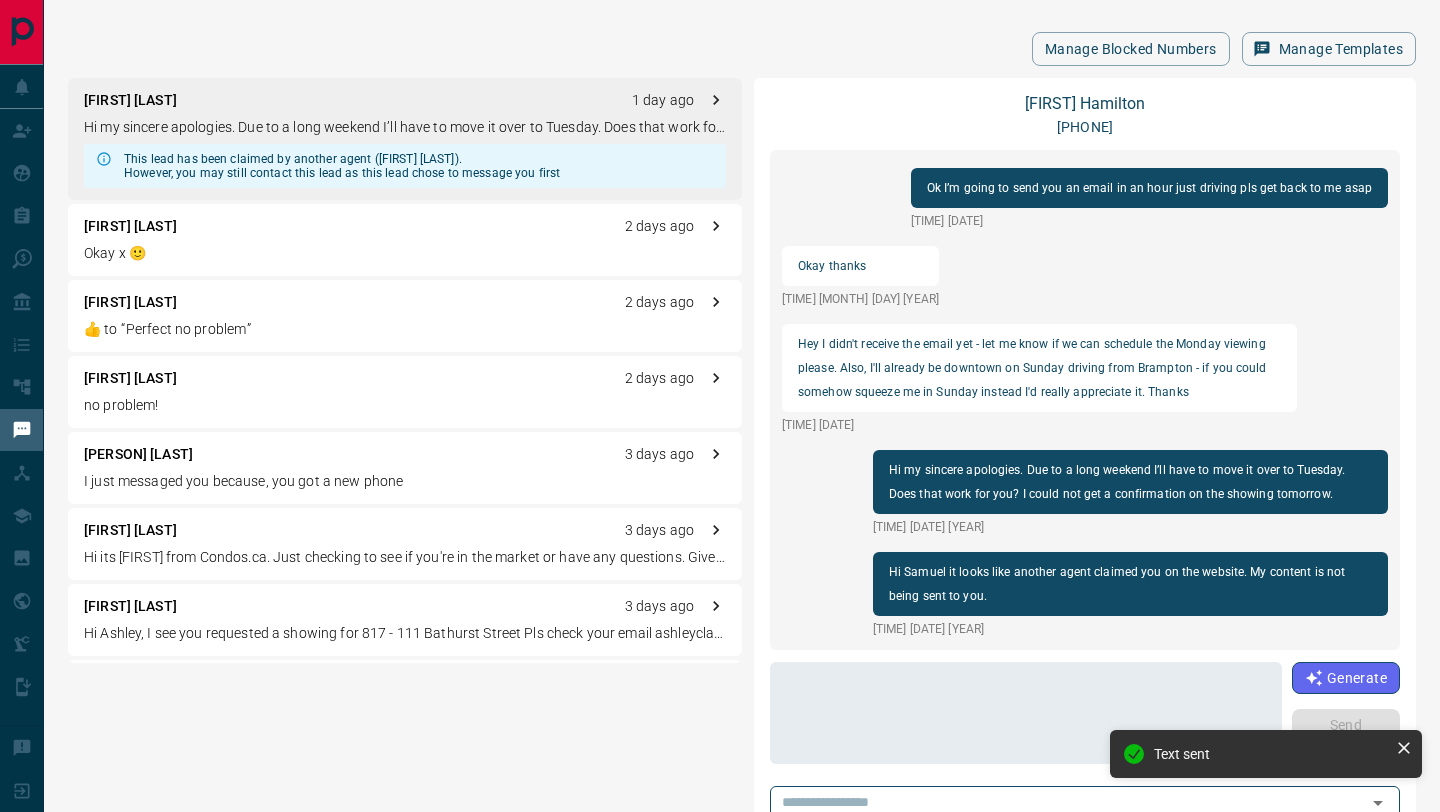 click on "[FIRST] [LAST] [PHONE] Hi [FIRST]. Nice to meet you. I’m contacting you regarding the apartment available for rent at [NUMBER] [STREET]. #[UNIT], [CITY] [STATE]
Wondering if we could schedule a viewing, please - the sooner the better. I am available today or tomorrow in the afternoon.
Also wanted to inquire about utilities and parking.
Feel free to call or text me. I will not be available today or tomorrow evening so please text if in evening.
Thank you and have a great day
[FIRST] [TIME] [DATE] [FIRST] [LAST] what’s your email and when do you need to move in by [TIME] [DATE] This weekend is fully booked I have Monday open [TIME] [DATE] Monday afternoon would be great, thank you.
My email is [TIME] [DATE] [EMAIL] [TIME] [DATE] Ideally I can move in ASAP [TIME] [DATE] Ok I’m going to send you an email in an hour just driving pls get back to me asap [TIME] [DATE] Okay thanks [TIME] [DATE] [TIME] [DATE] [TIME] [DATE]" at bounding box center [1085, 479] 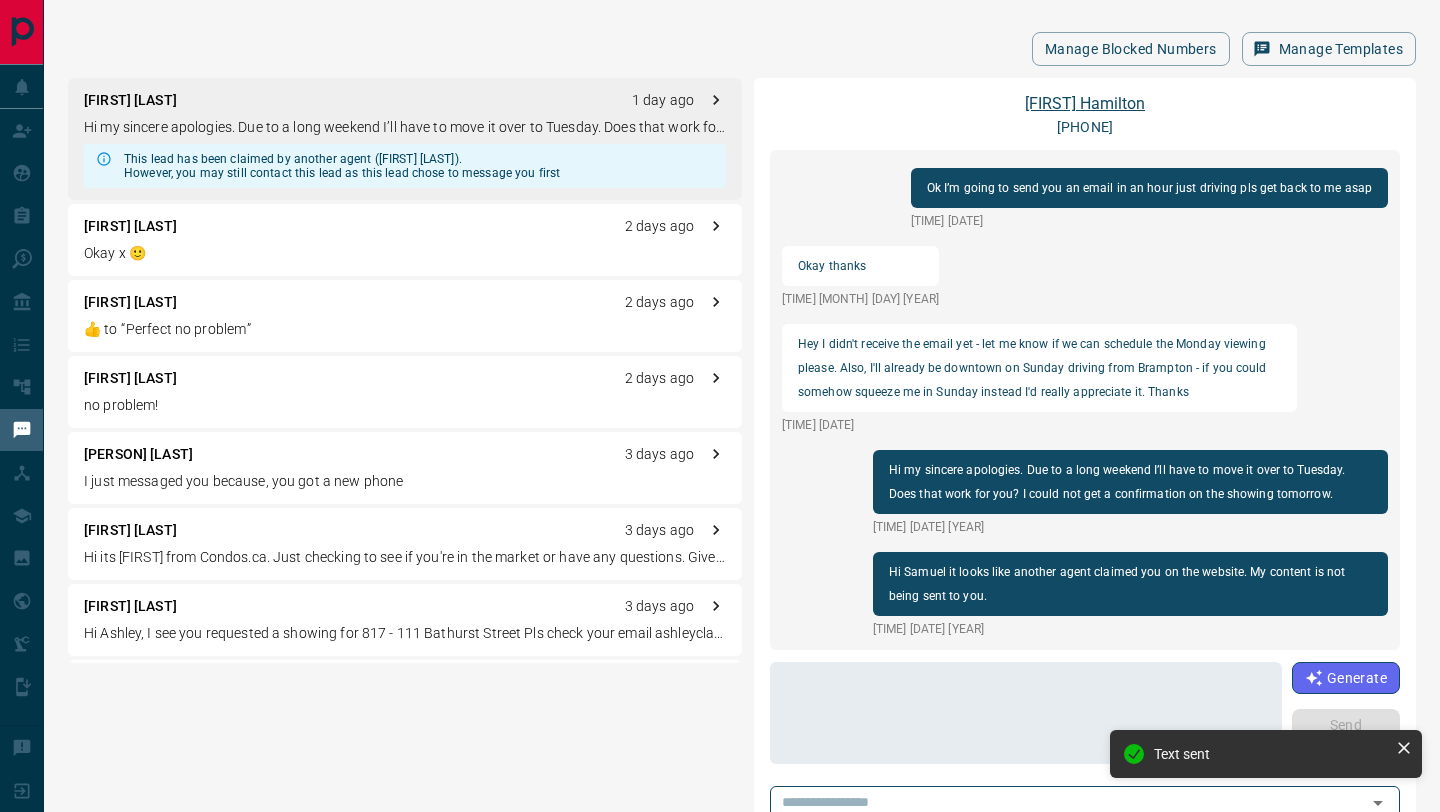 click on "[FIRST]   [LAST]" at bounding box center (1085, 103) 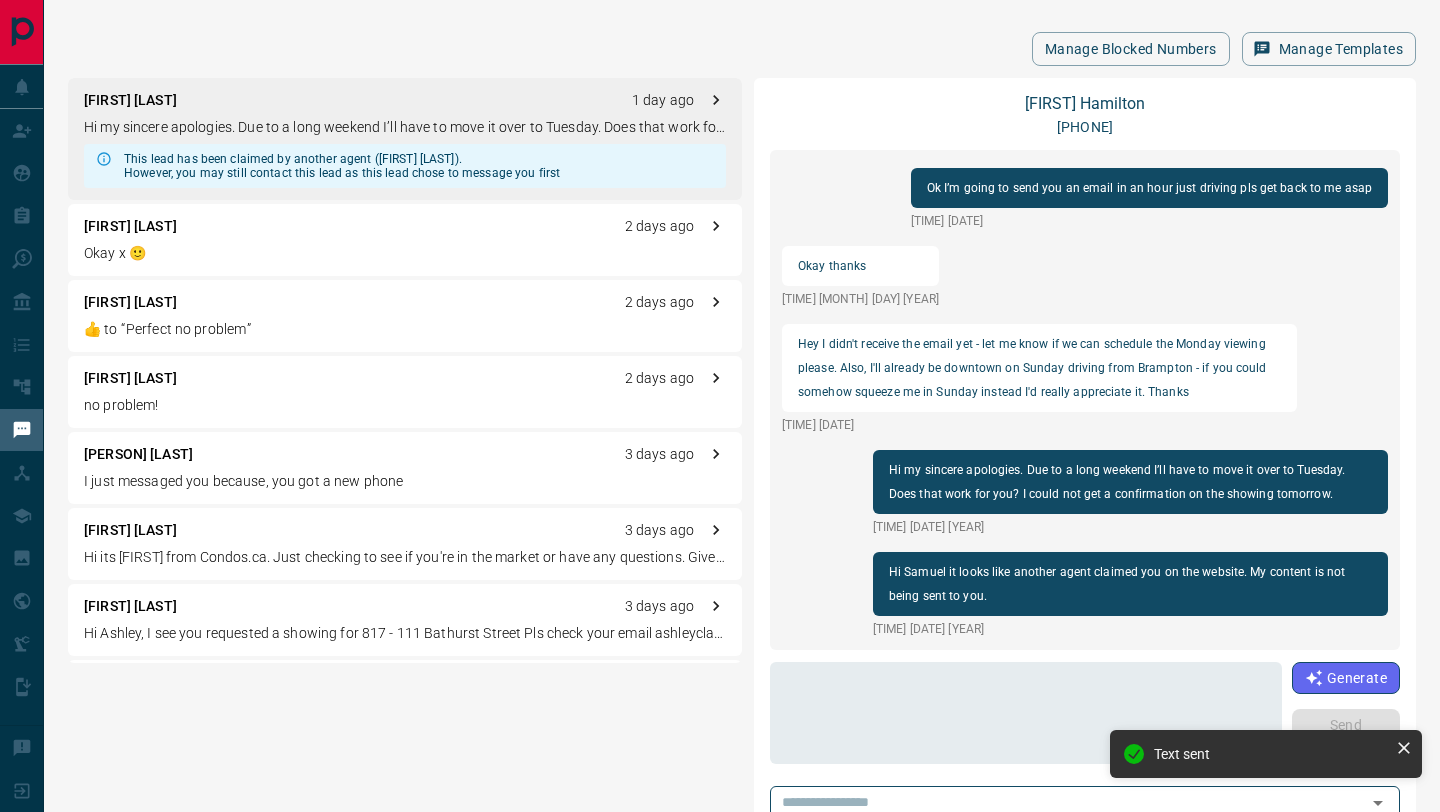 click on "[FIRST] [LAST] [TIME]" at bounding box center (405, 100) 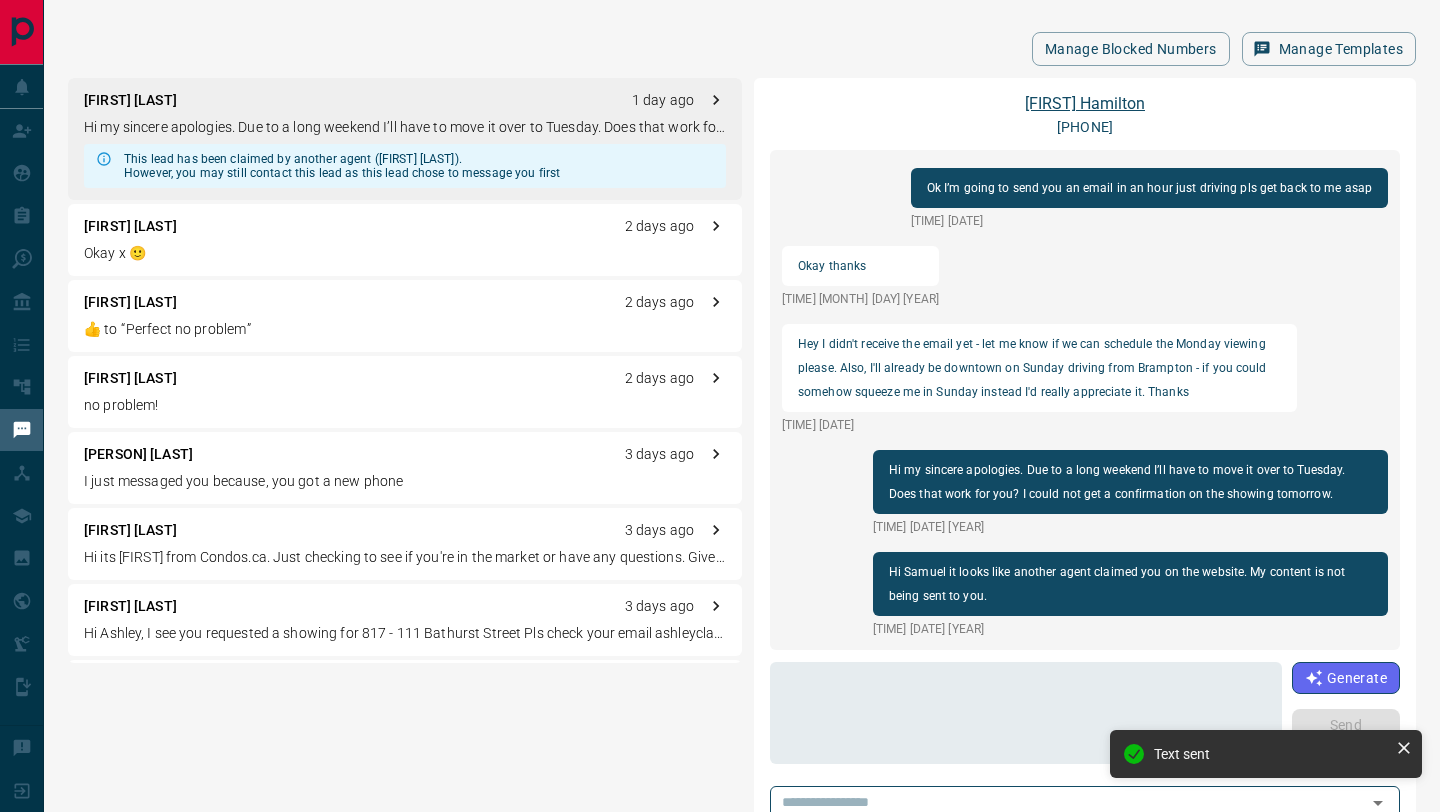 click on "[FIRST]   [LAST]" at bounding box center (1085, 103) 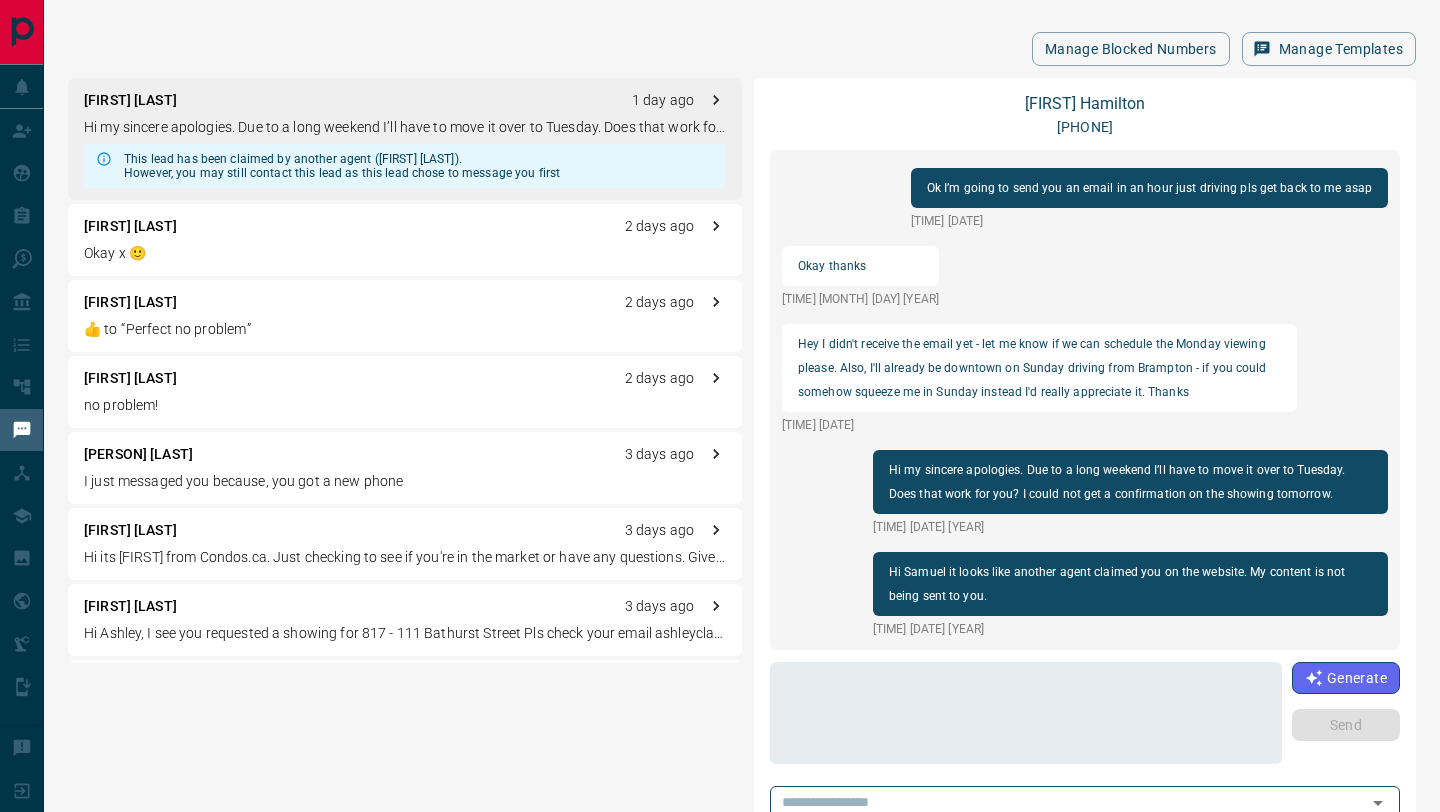 click on "Okay x 🙂" at bounding box center [405, 253] 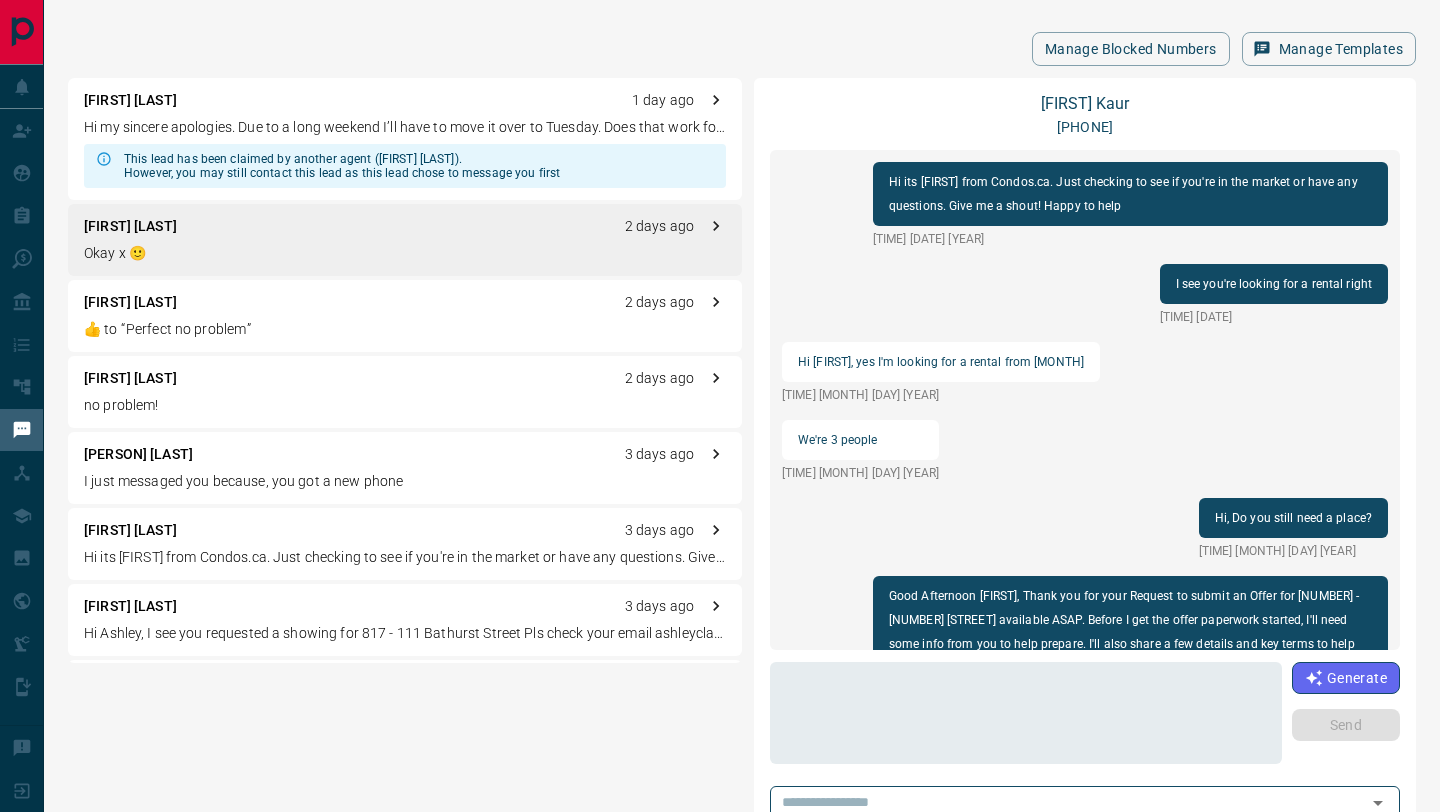 scroll, scrollTop: 300, scrollLeft: 0, axis: vertical 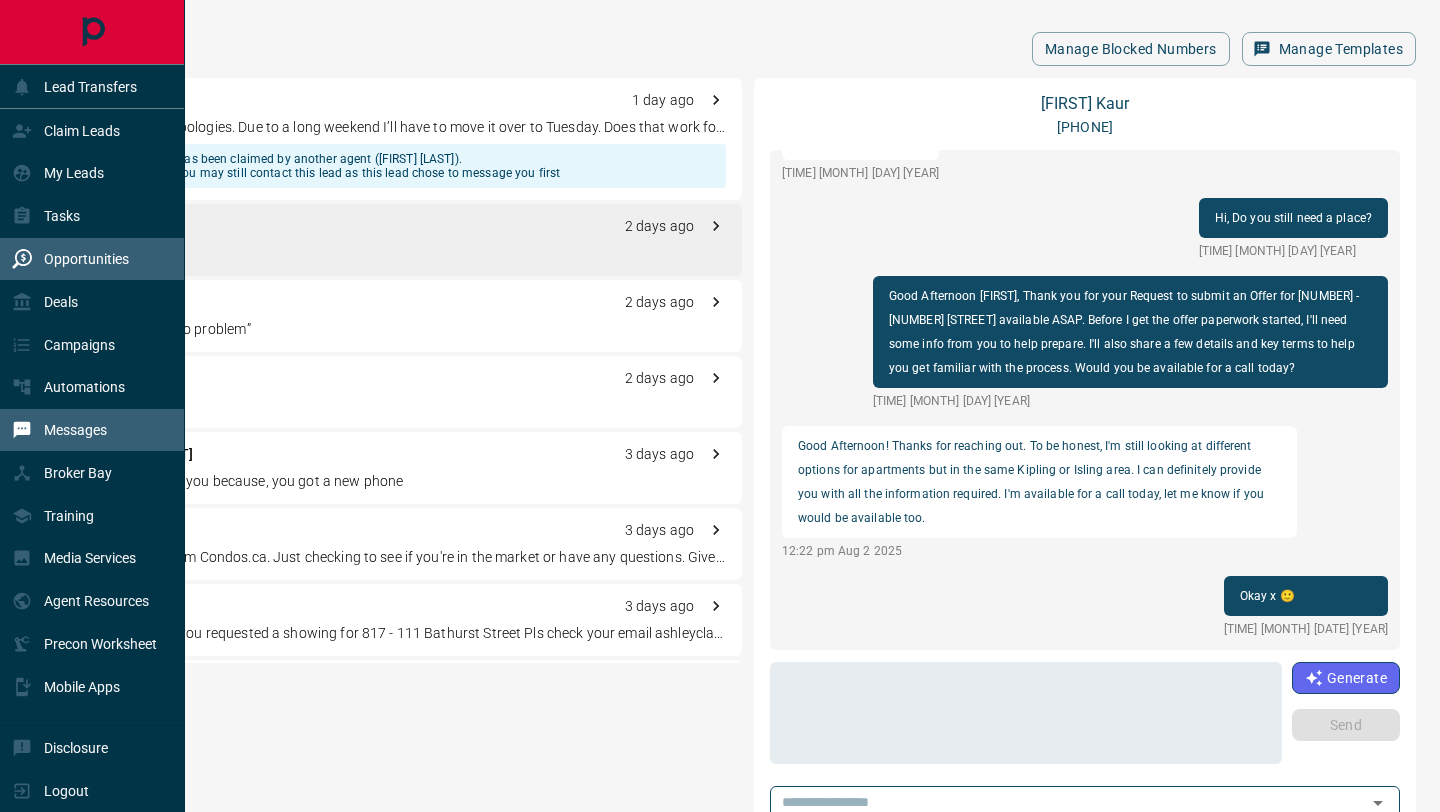 click on "Opportunities" at bounding box center [86, 259] 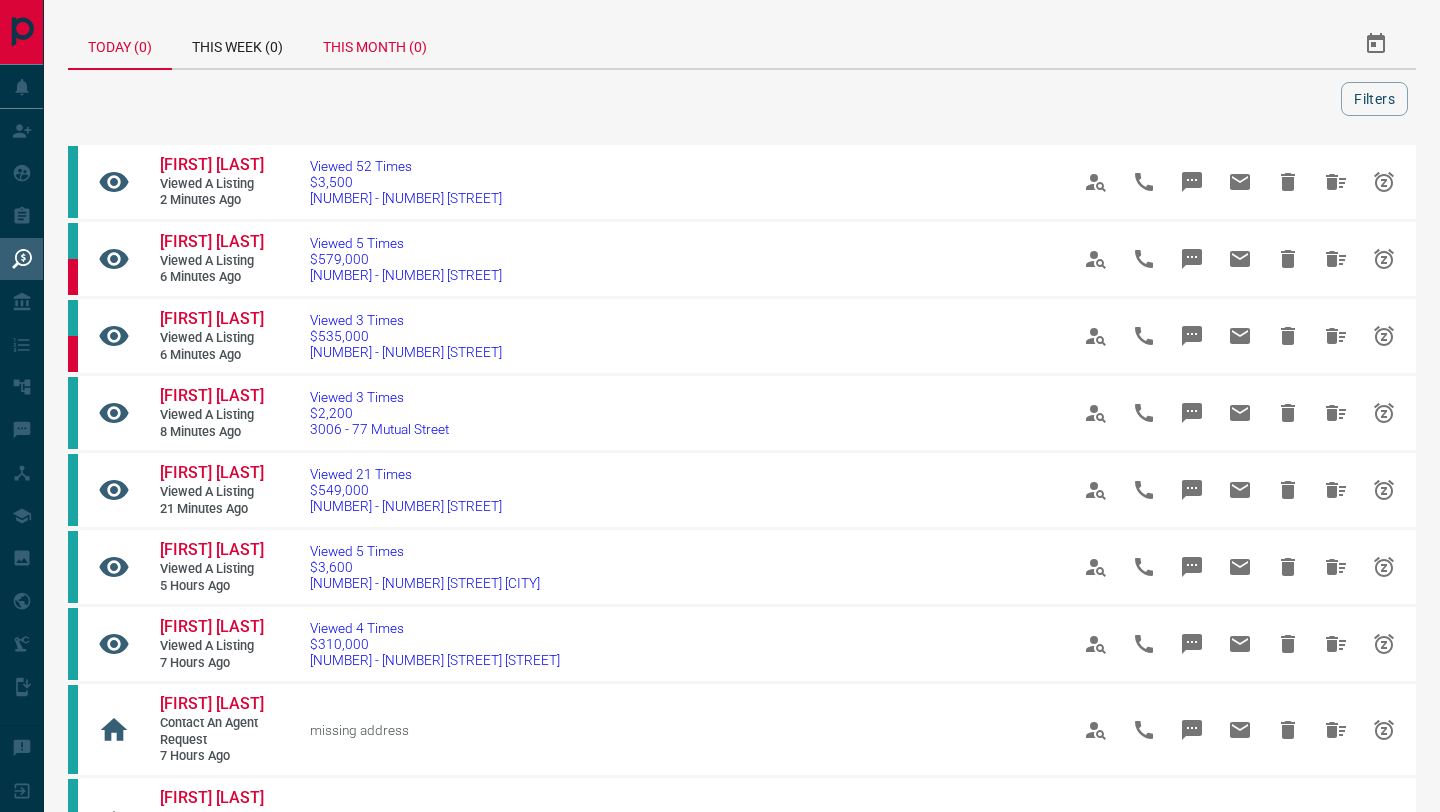click on "This Month (0)" at bounding box center (375, 44) 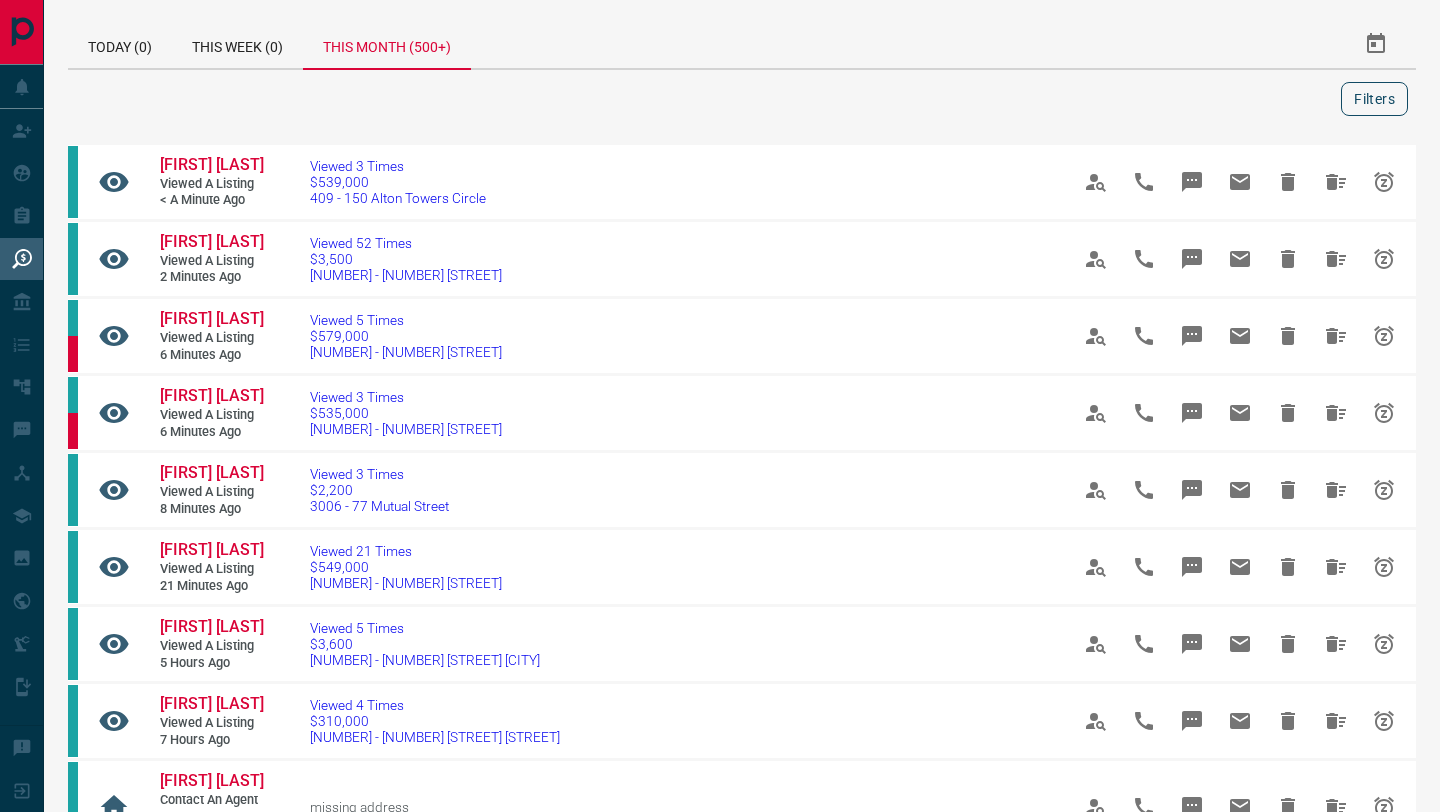click on "Filters" at bounding box center (1374, 99) 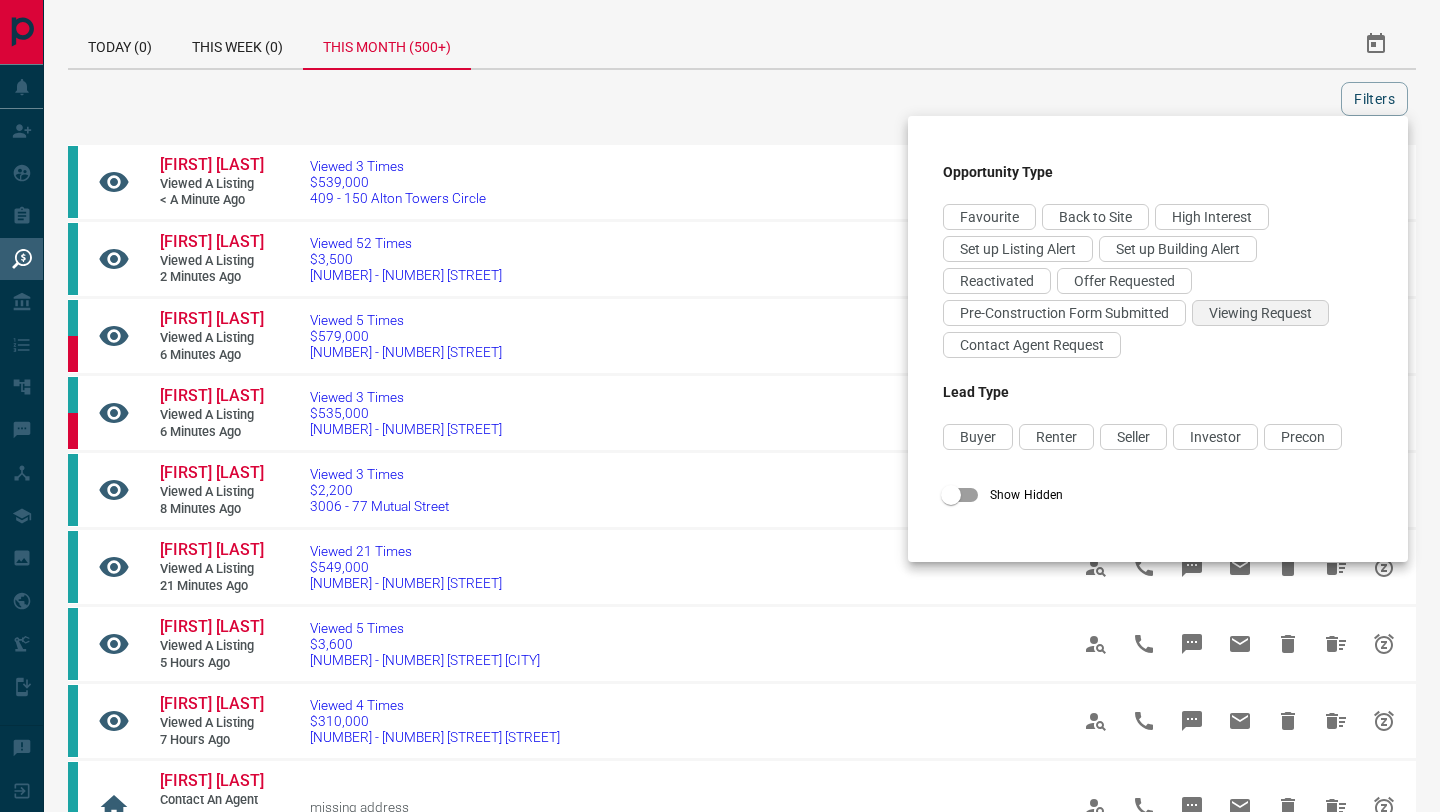 click on "Viewing Request" at bounding box center [1260, 313] 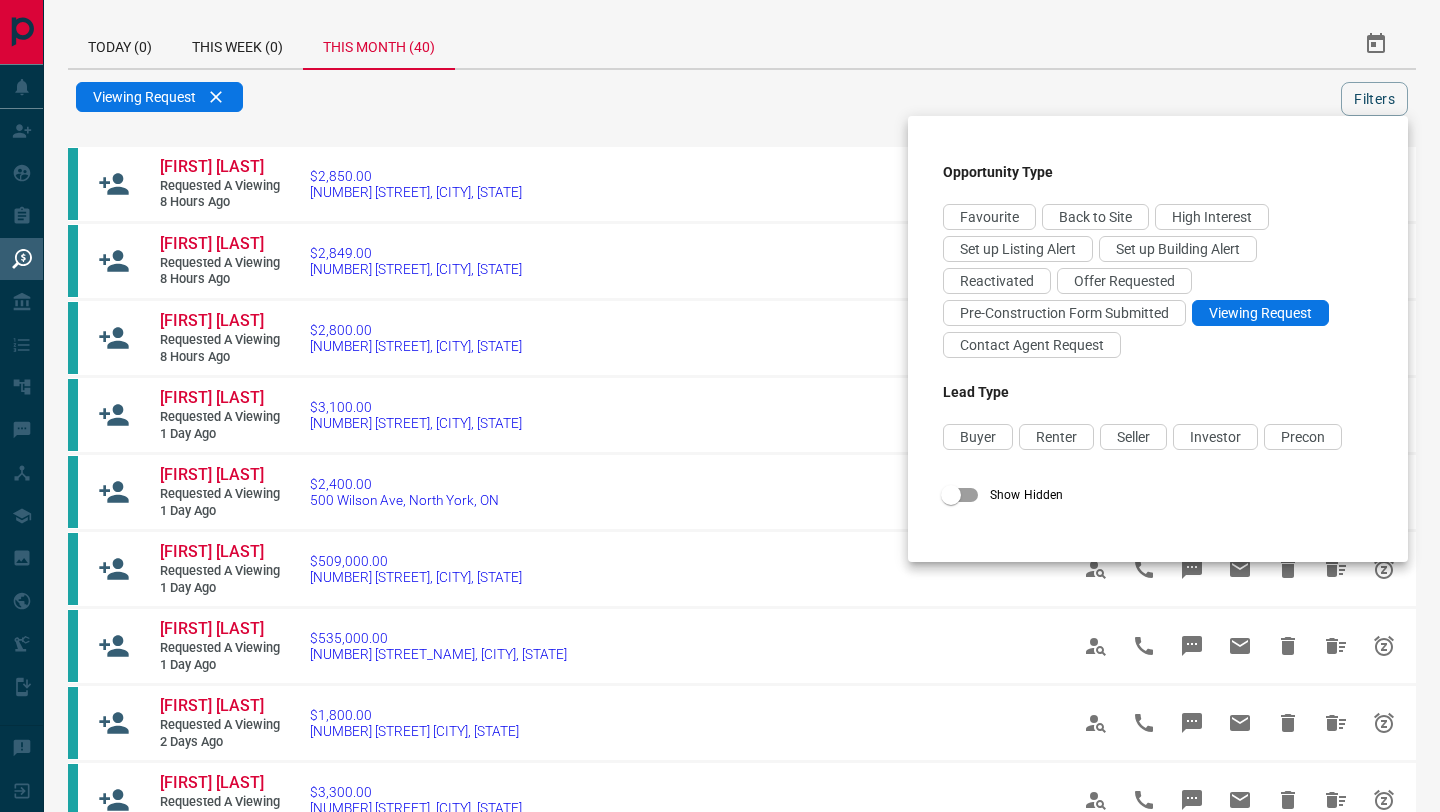 click at bounding box center (720, 406) 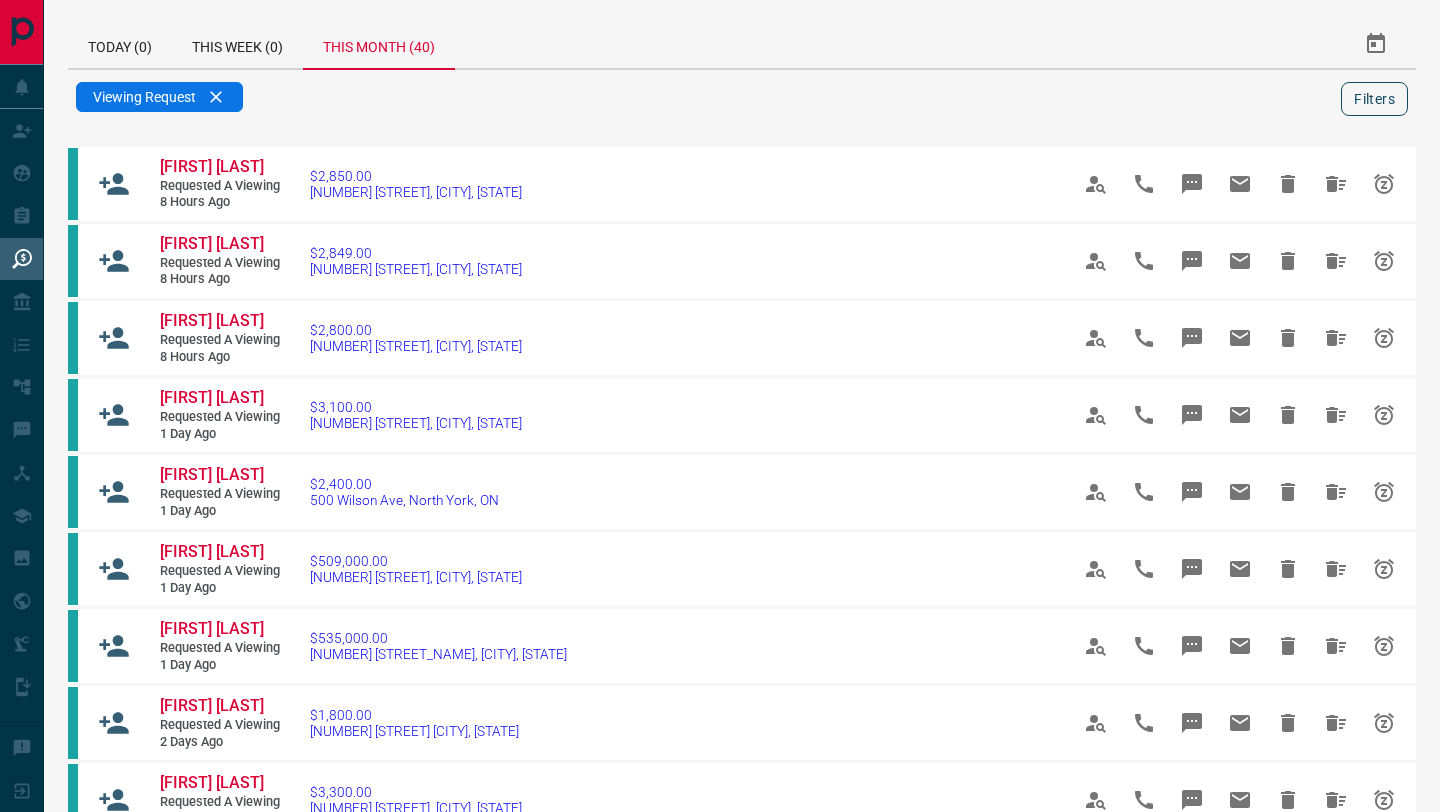 click on "Filters" at bounding box center (1374, 99) 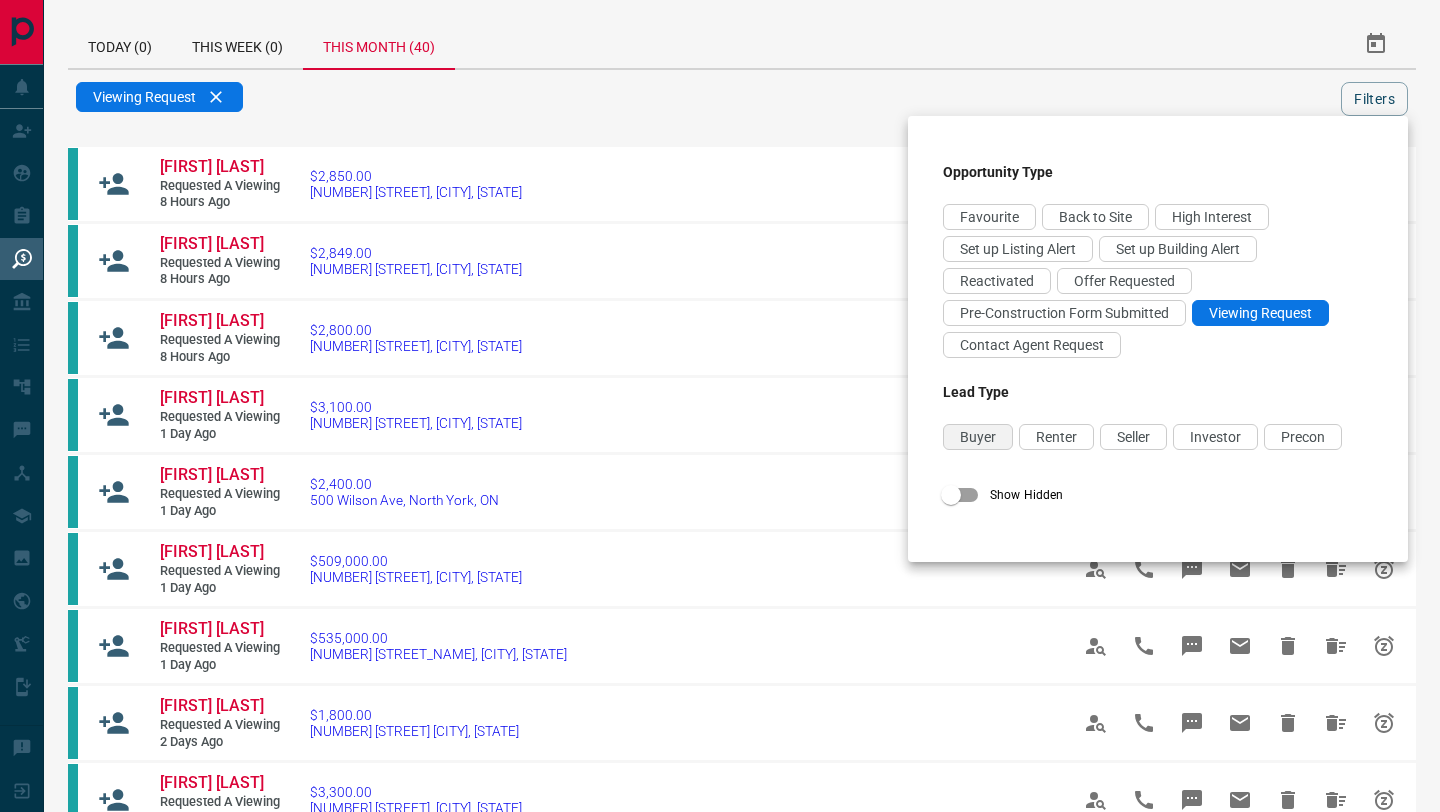 click on "Buyer" at bounding box center [978, 437] 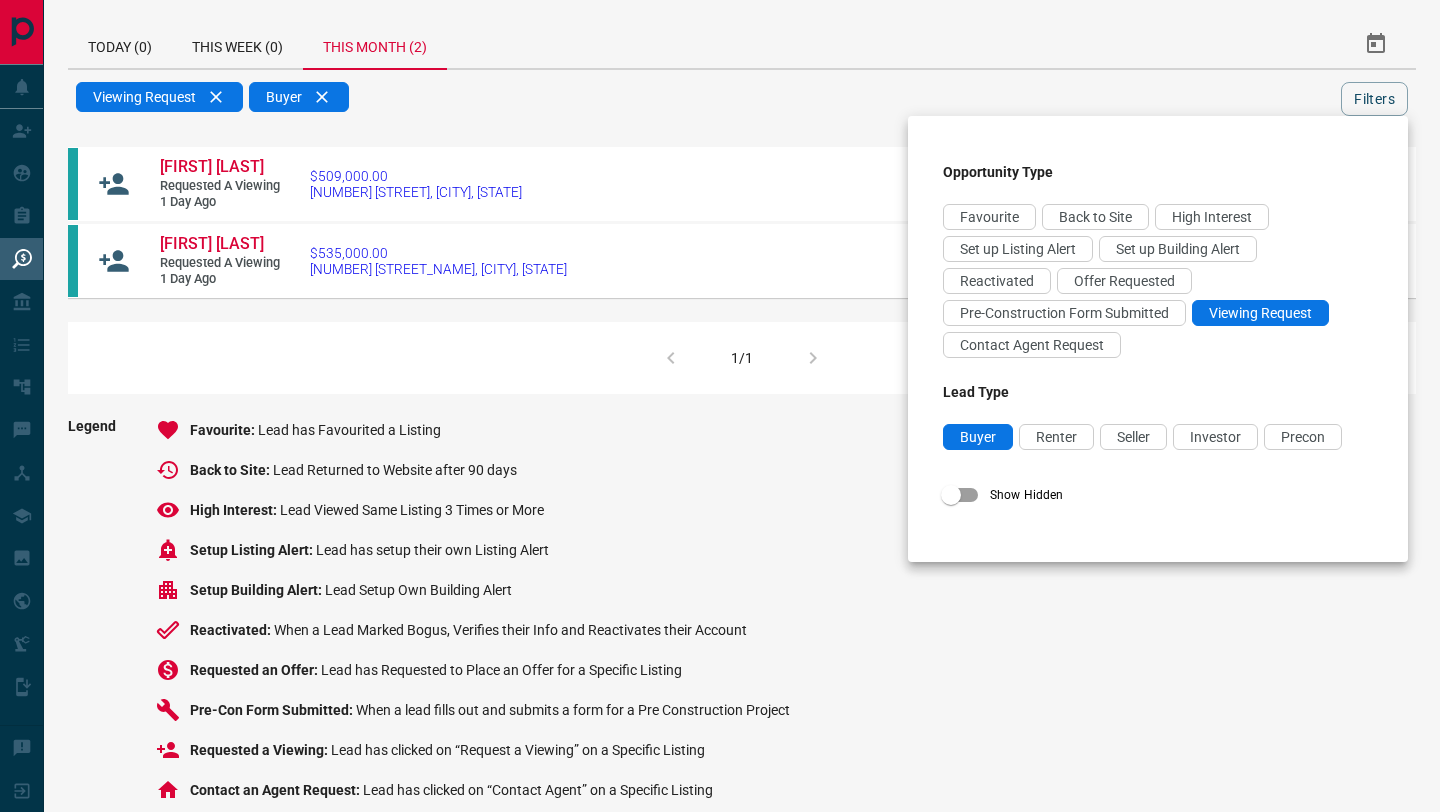 click at bounding box center (720, 406) 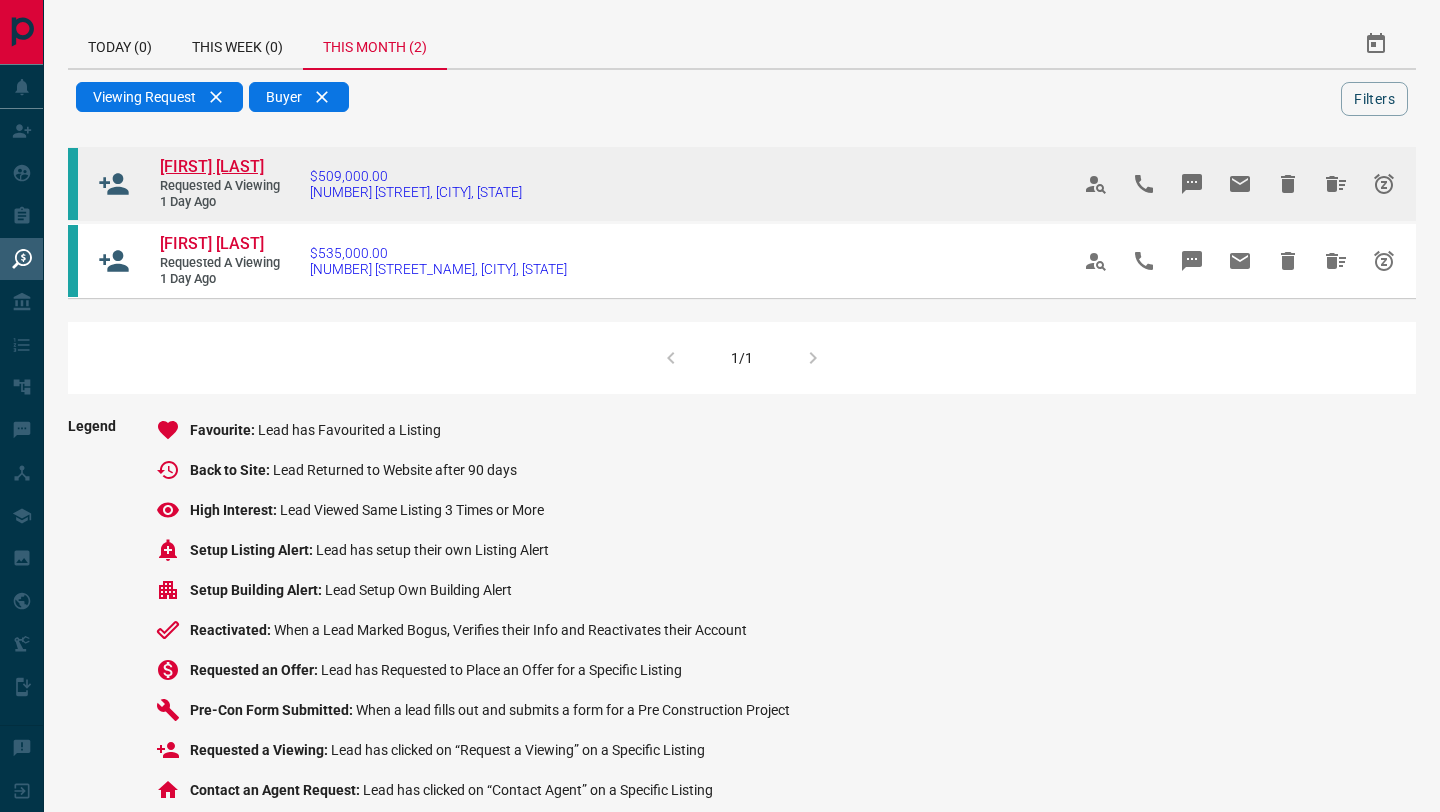 click on "[FIRST] [LAST]" at bounding box center (212, 166) 